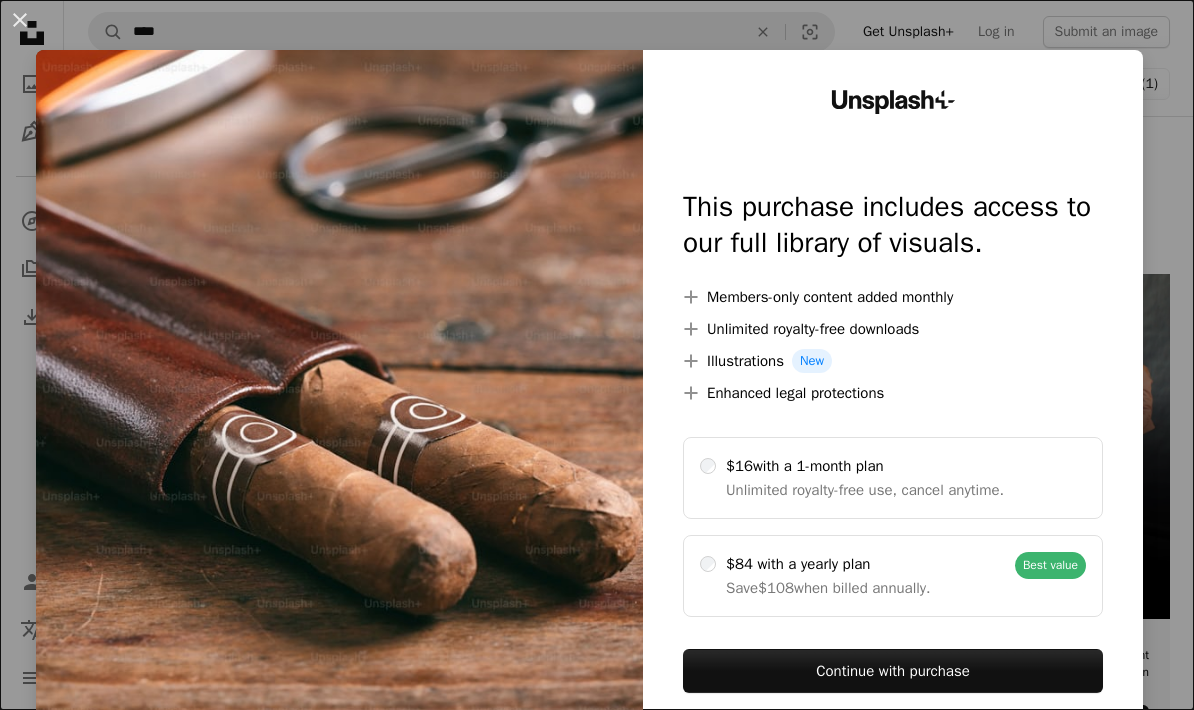 scroll, scrollTop: 1366, scrollLeft: 0, axis: vertical 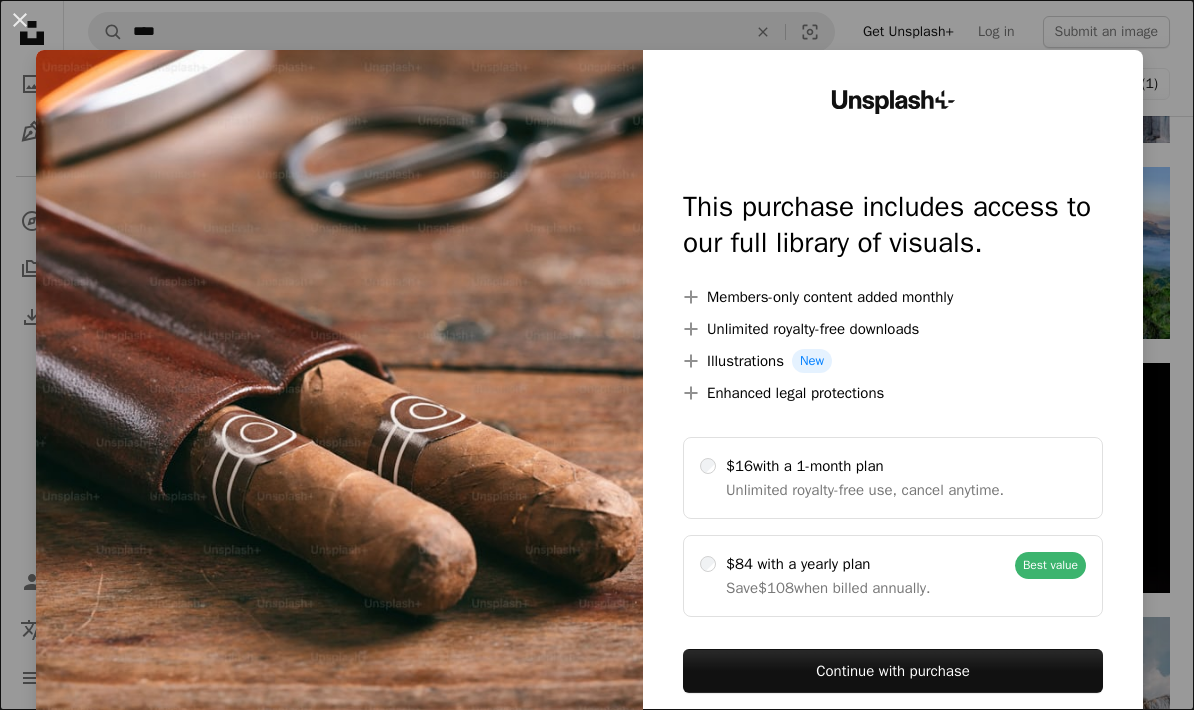 click on "An X shape Unsplash+ This purchase includes access to our full library of visuals. A plus sign Members-only content added monthly A plus sign Unlimited royalty-free downloads A plus sign Illustrations  New A plus sign Enhanced legal protections $16  with a 1-month plan Unlimited royalty-free use, cancel anytime. $84   with a yearly plan Save  $108  when billed annually. Best value Continue with purchase Taxes where applicable. Renews automatically. Cancel anytime." at bounding box center [597, 355] 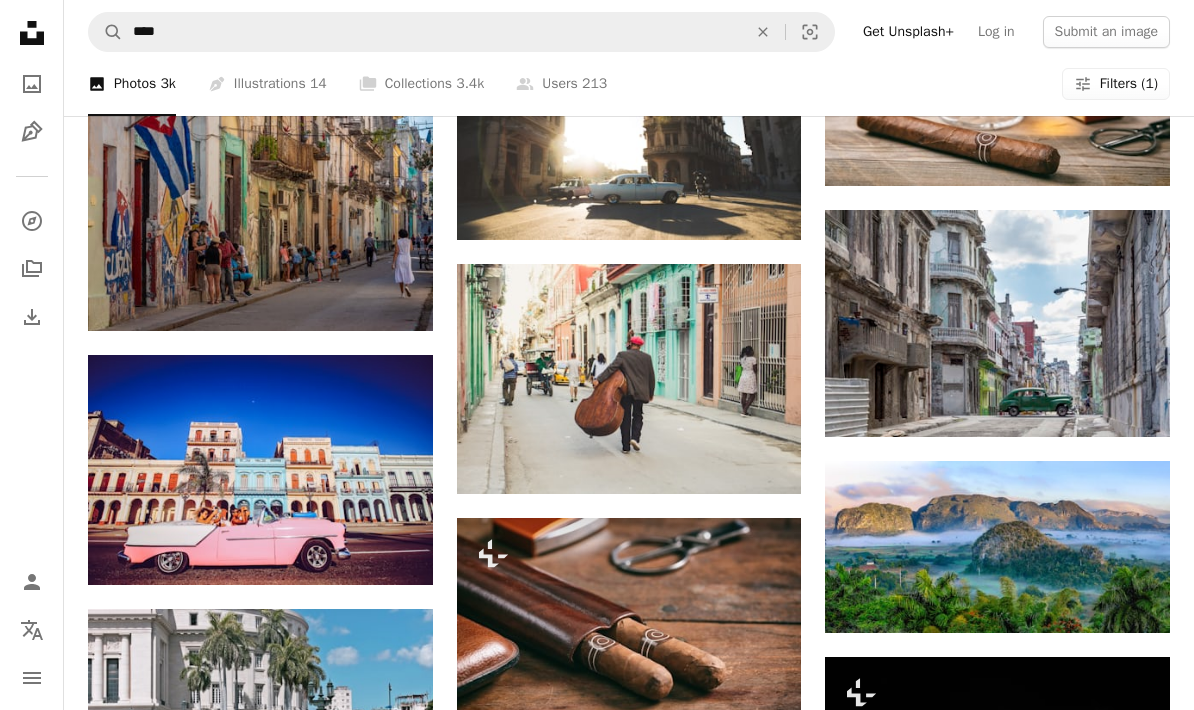 scroll, scrollTop: 947, scrollLeft: 0, axis: vertical 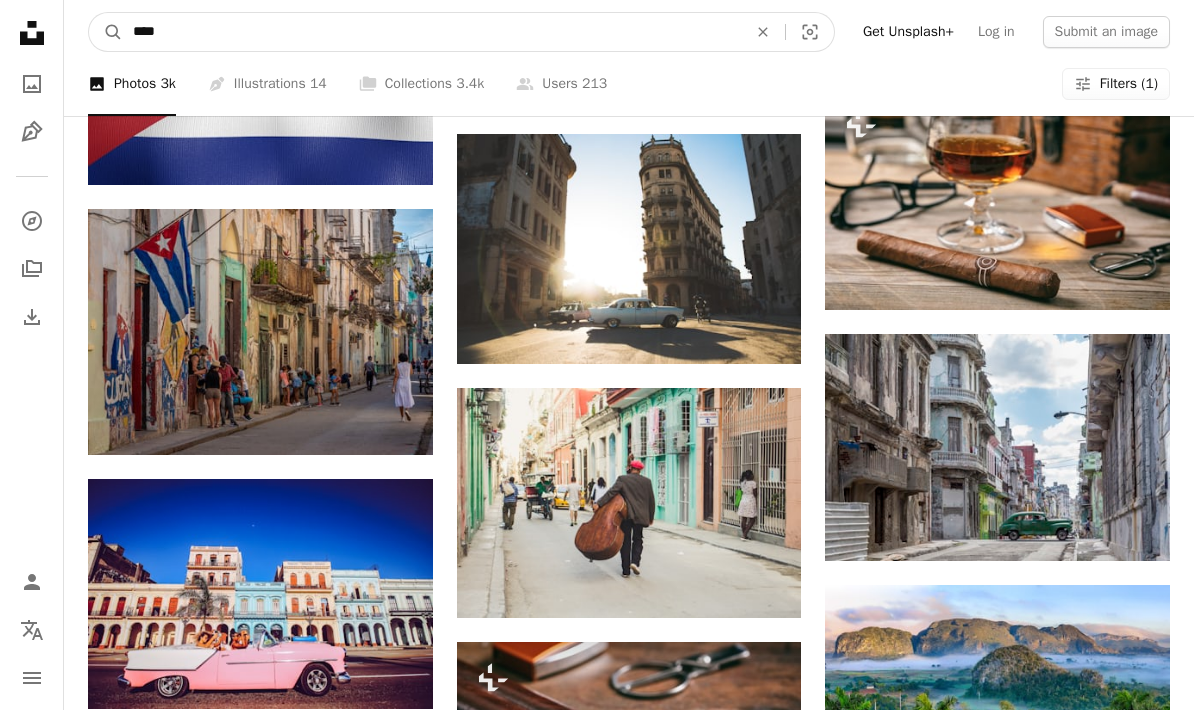 click on "****" at bounding box center [432, 32] 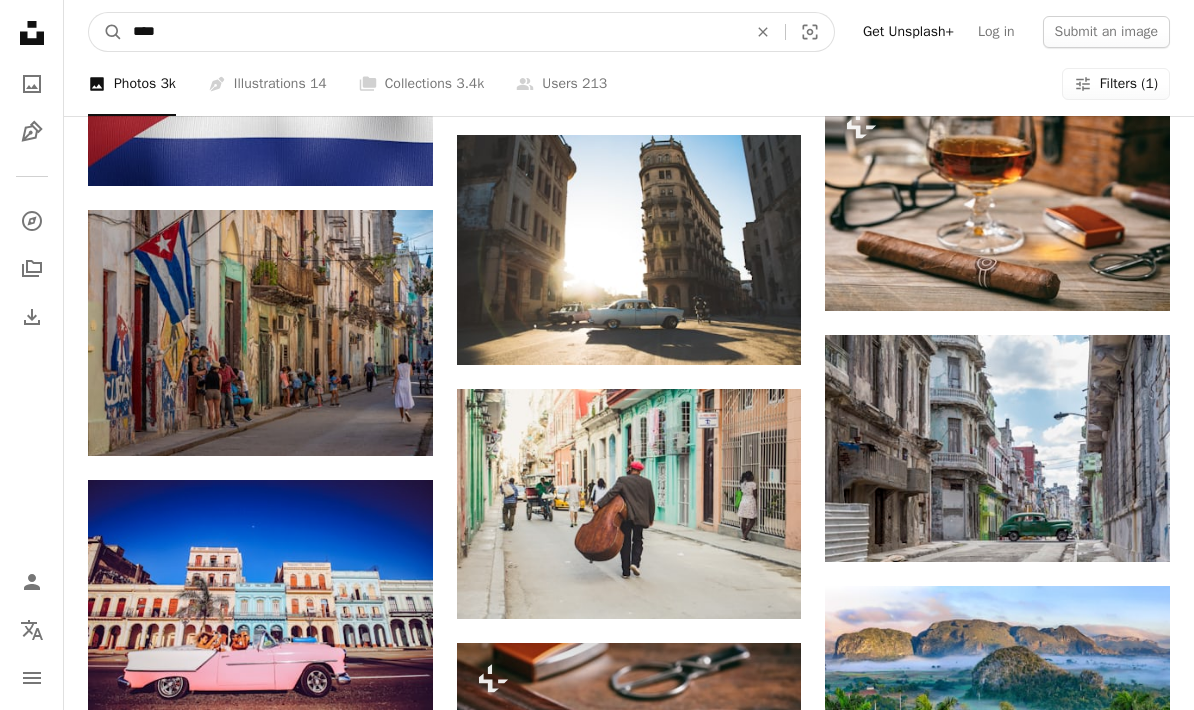 click on "****" at bounding box center (432, 32) 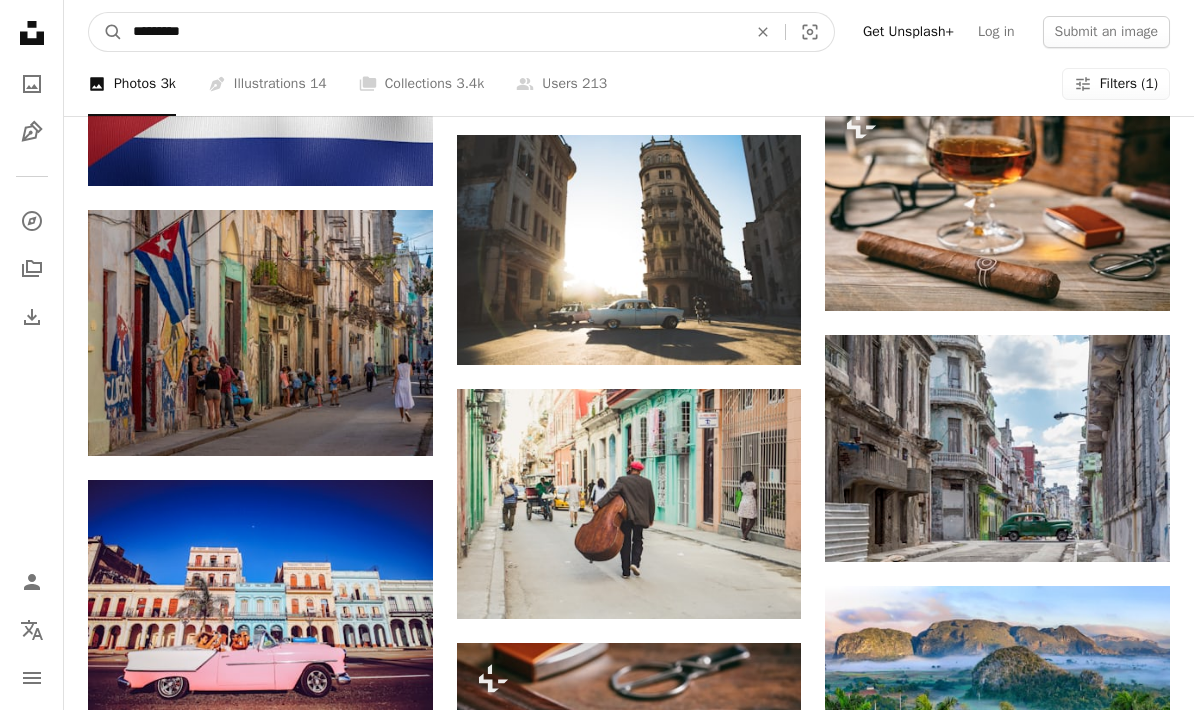 type on "**********" 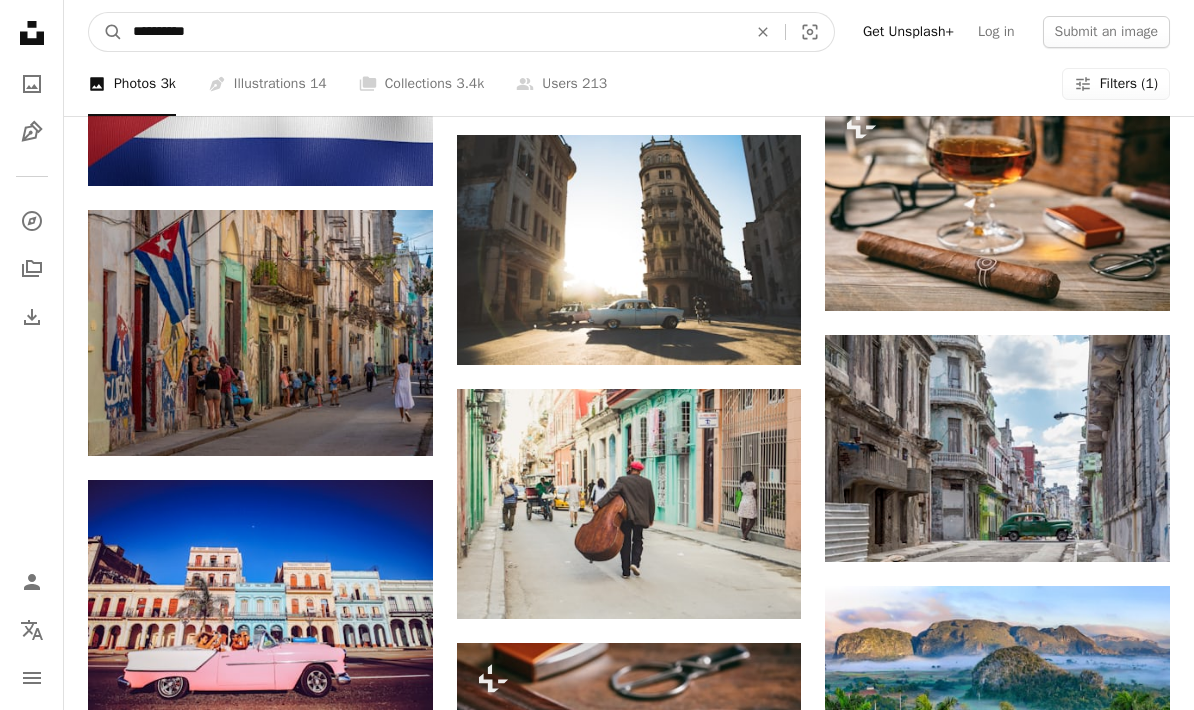 click on "A magnifying glass" at bounding box center (106, 32) 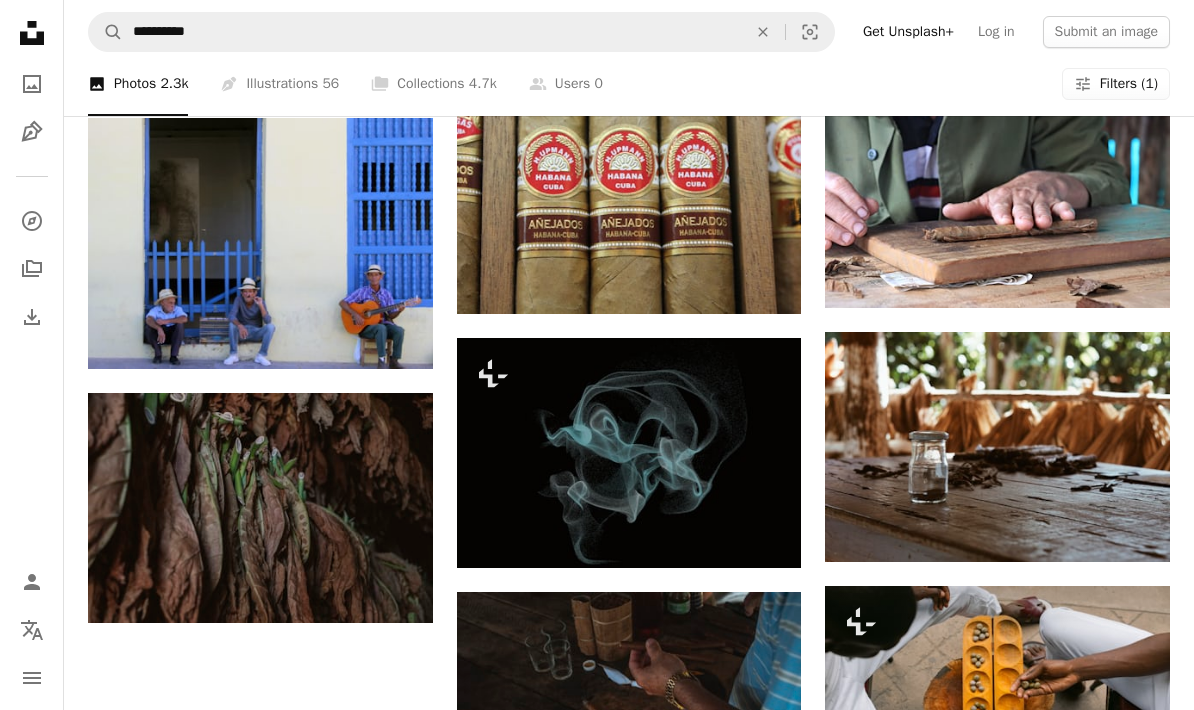 scroll, scrollTop: 1205, scrollLeft: 0, axis: vertical 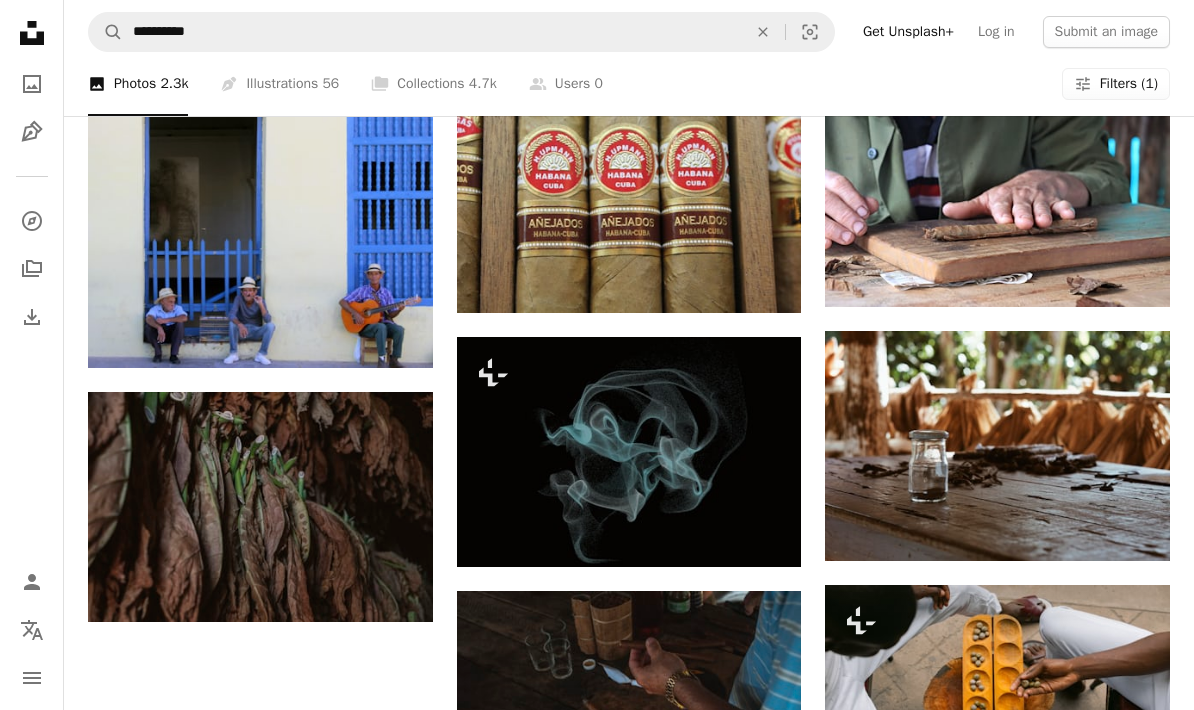 click at bounding box center (997, 446) 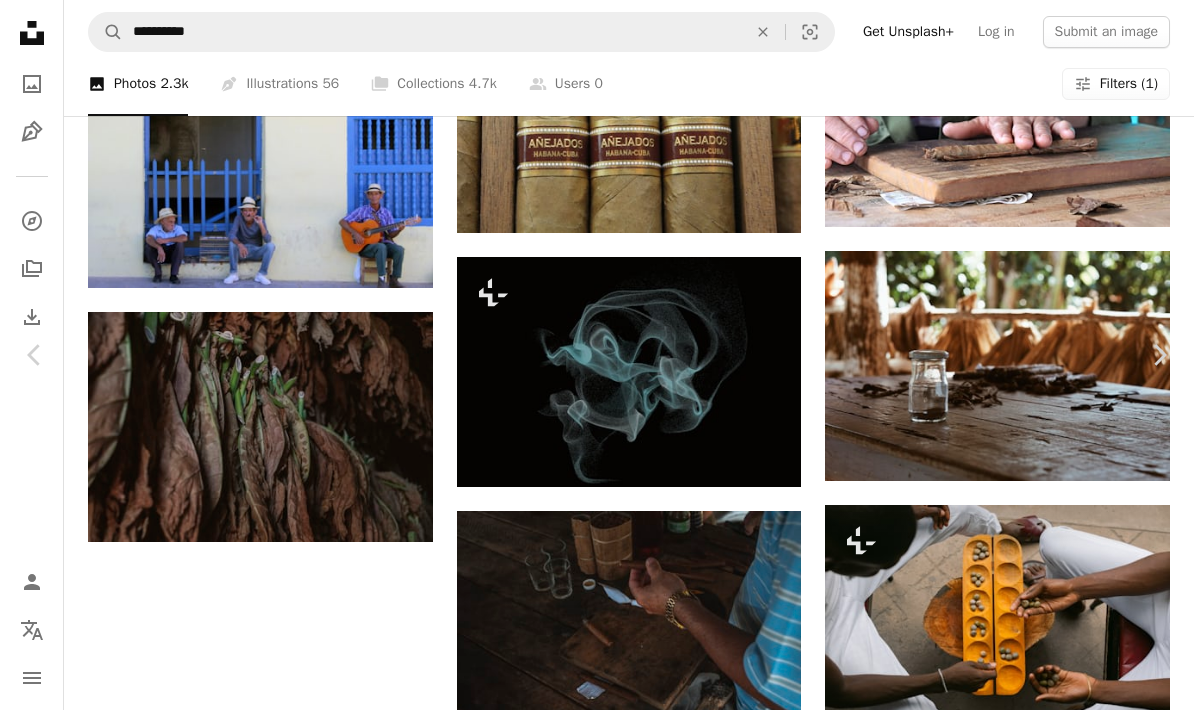 click on "An X shape Chevron left Chevron right Jennifer Chen Available for hire A checkmark inside of a circle A heart A plus sign Edit image   Plus sign for Unsplash+ Download free Chevron down Zoom in Views [NUMBER] Downloads [NUMBER] A forward-right arrow Share Info icon Info More Actions Rolling cigars in Viñales A map marker Viñales, [COUNTRY] Calendar outlined Published on  [MONTH] [DAY], [YEAR] Camera SONY, ILCE-6000 Safety Free to use under the  Unsplash License farm cuba jar tobacco cigars rolling viñales plant wood brown pottery vase Free images Browse premium related images on iStock  |  Save 20% with code UNSPLASH20 View more on iStock  ↗ Related images A heart A plus sign Jennifer Chen Available for hire A checkmark inside of a circle Arrow pointing down Plus sign for Unsplash+ A heart A plus sign Getty Images For  Unsplash+ A lock   Download A heart A plus sign Blake Wisz Available for hire A checkmark inside of a circle Arrow pointing down A heart A plus sign Blake Wisz Available for hire Arrow pointing down A heart" at bounding box center (597, 2446) 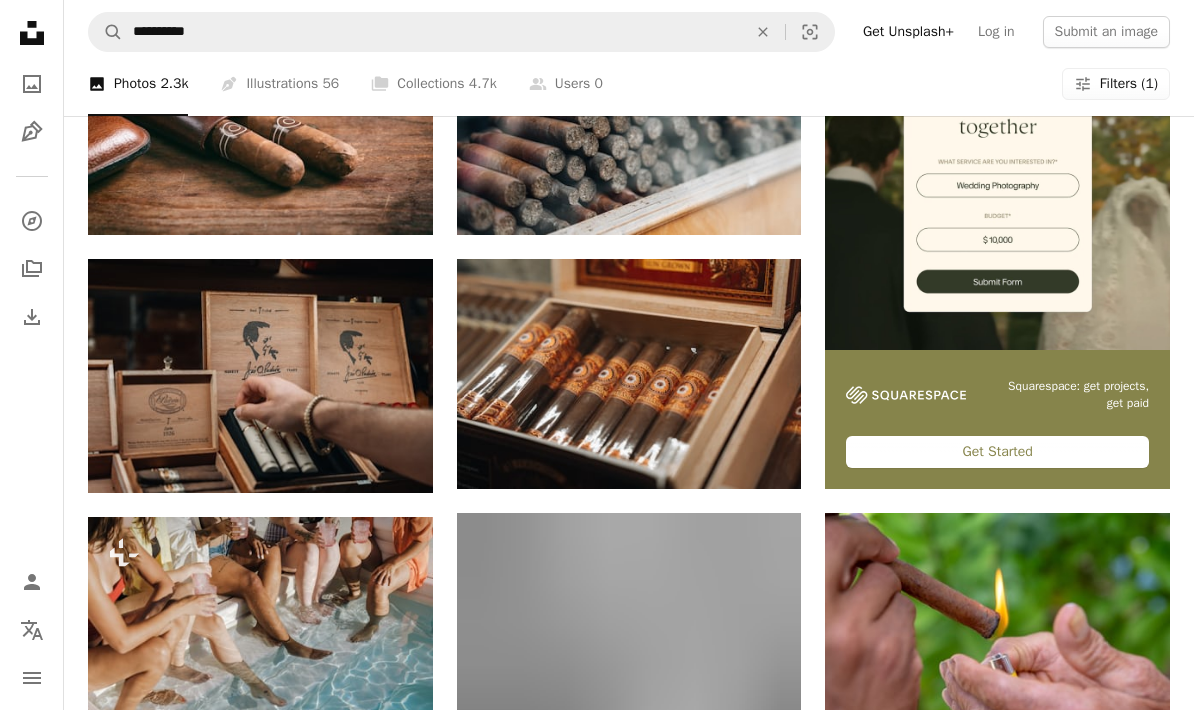 scroll, scrollTop: 245, scrollLeft: 0, axis: vertical 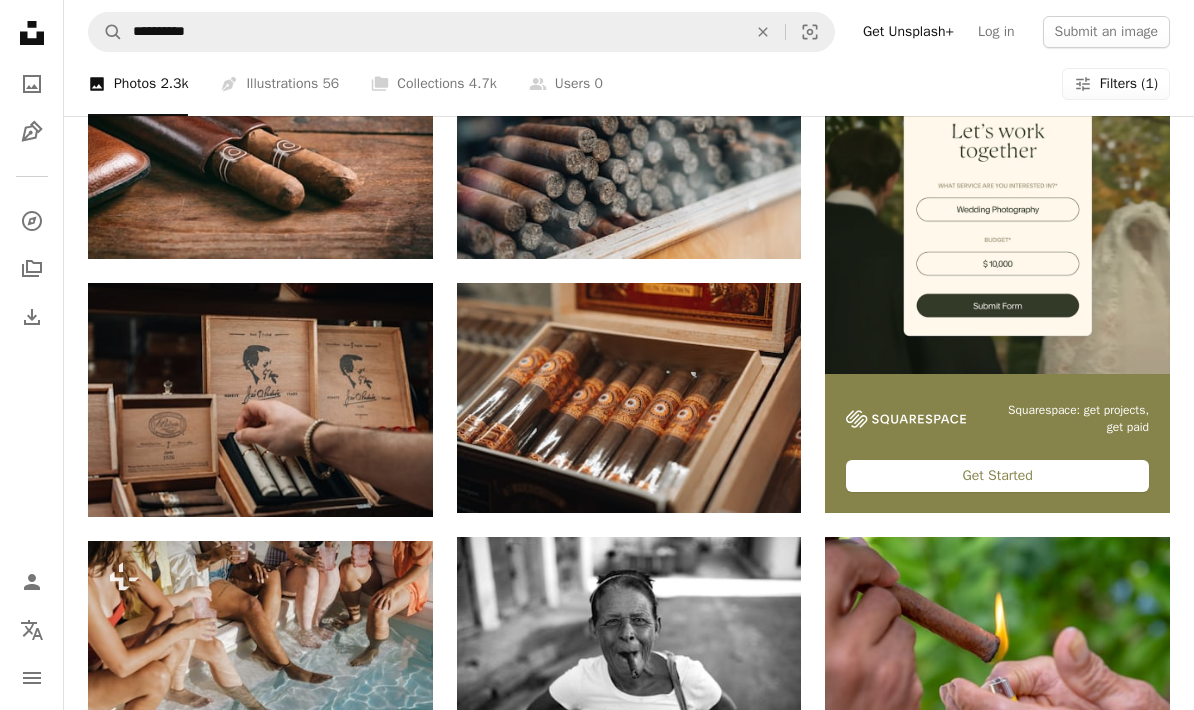 click at bounding box center [260, 400] 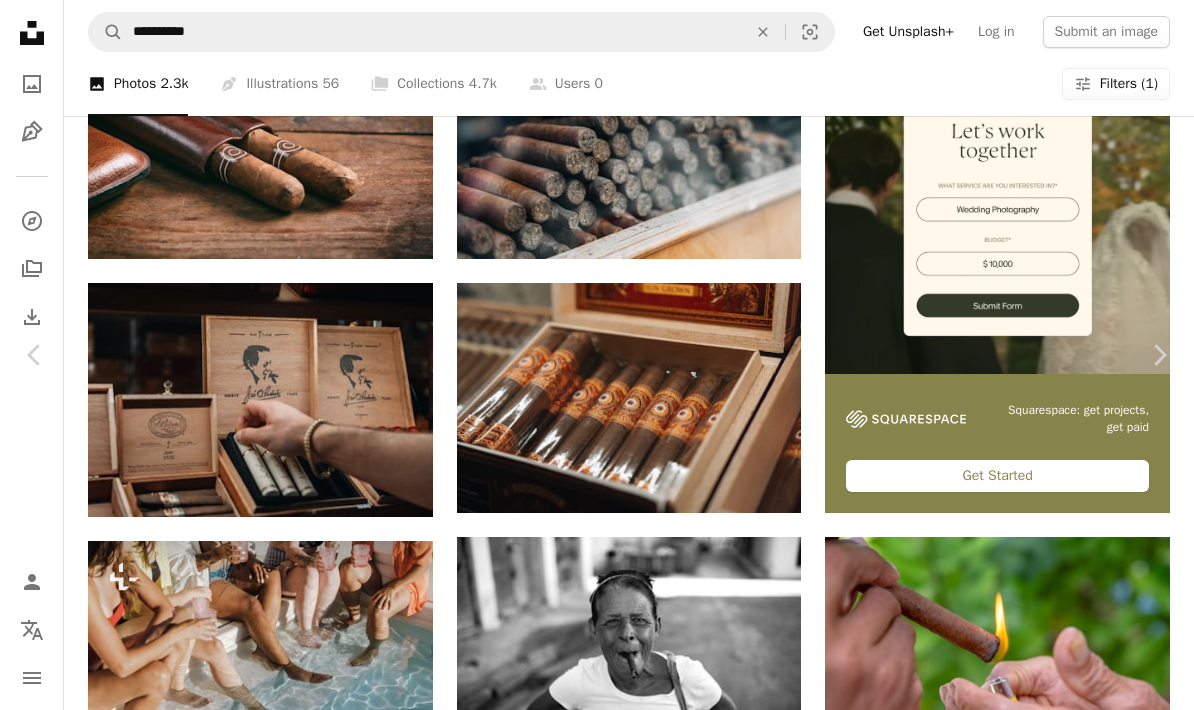 click on "An X shape Chevron left Chevron right Nejc Soklič Available for hire A checkmark inside of a circle A heart A plus sign Edit image   Plus sign for Unsplash+ Download free Chevron down Zoom in Views [NUMBER] Downloads [NUMBER] A map marker Tampa, [STATE], [COUNTRY] Calendar outlined Published on  [MONTH] [DAY], [YEAR] Camera SONY, ILCE-7SM3 Safety Free to use under the  Unsplash License smoke smoking box cuba cigar cigars haze wooden box cuban cigar man face adult male usa florida head weapon tampa Creative Commons images Browse premium related images on iStock  |  Save 20% with code UNSPLASH20 View more on iStock  ↗ Related images A heart A plus sign Aleksandar Andreev Arrow pointing down A heart A plus sign Darwin Boaventura Arrow pointing down A heart A plus sign Alexandre Trouvé Arrow pointing down A heart A plus sign mojtaba mosayebzadeh Available for hire A checkmark inside of a circle Arrow pointing down A heart A plus sign Bryce Wendler Available for hire" at bounding box center [597, 3486] 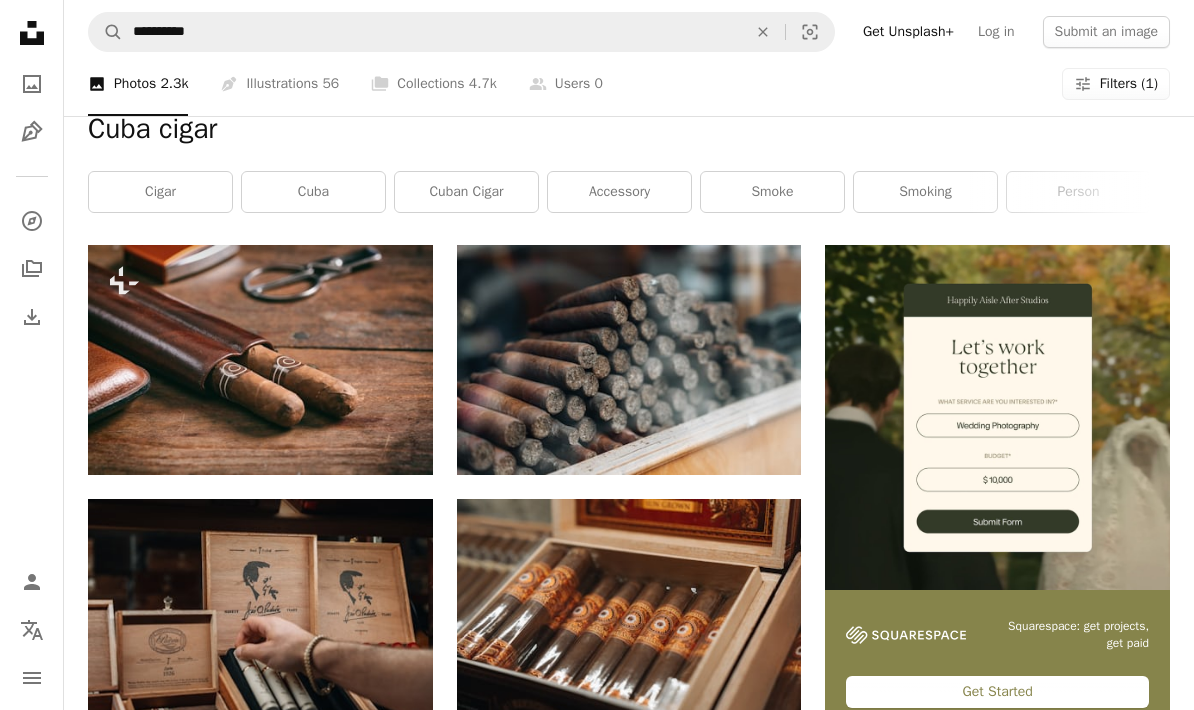 scroll, scrollTop: 0, scrollLeft: 0, axis: both 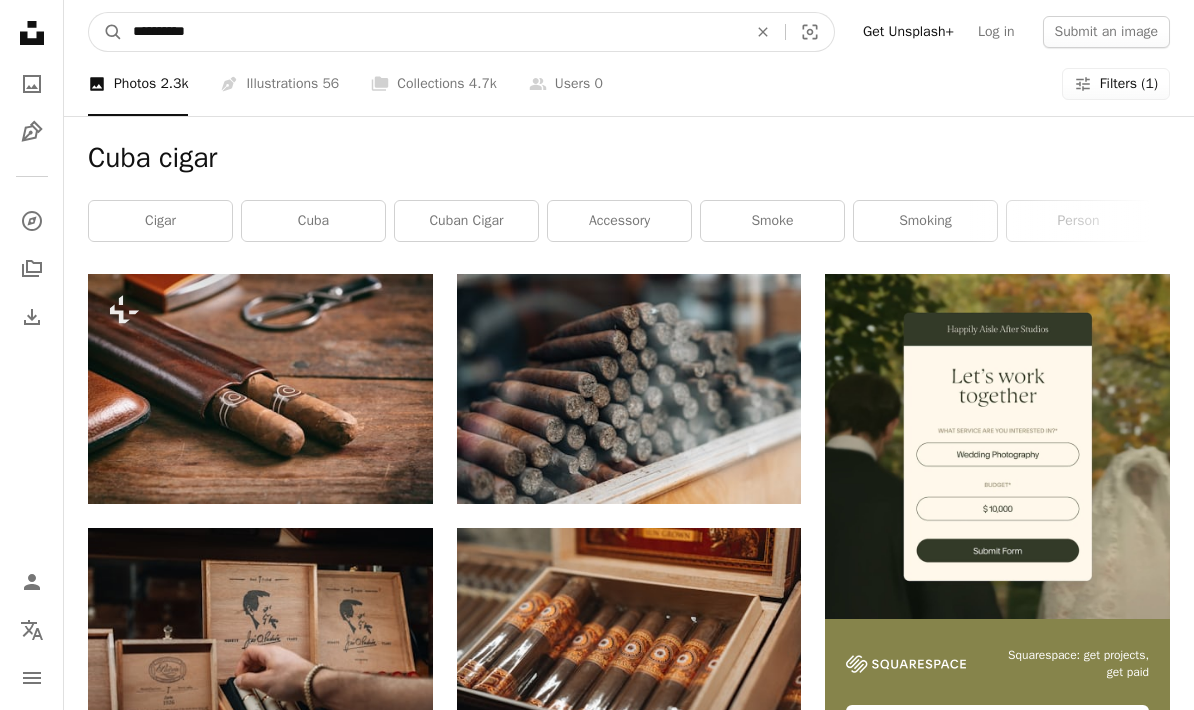 click on "**********" at bounding box center (432, 32) 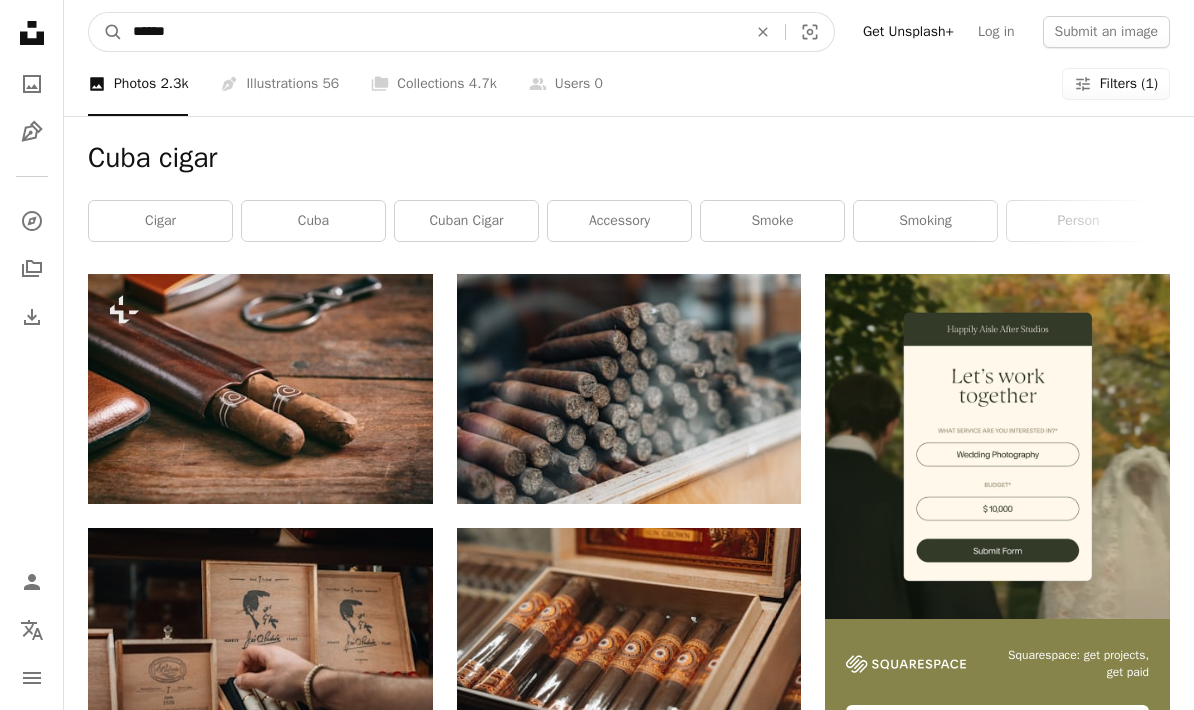 type on "*****" 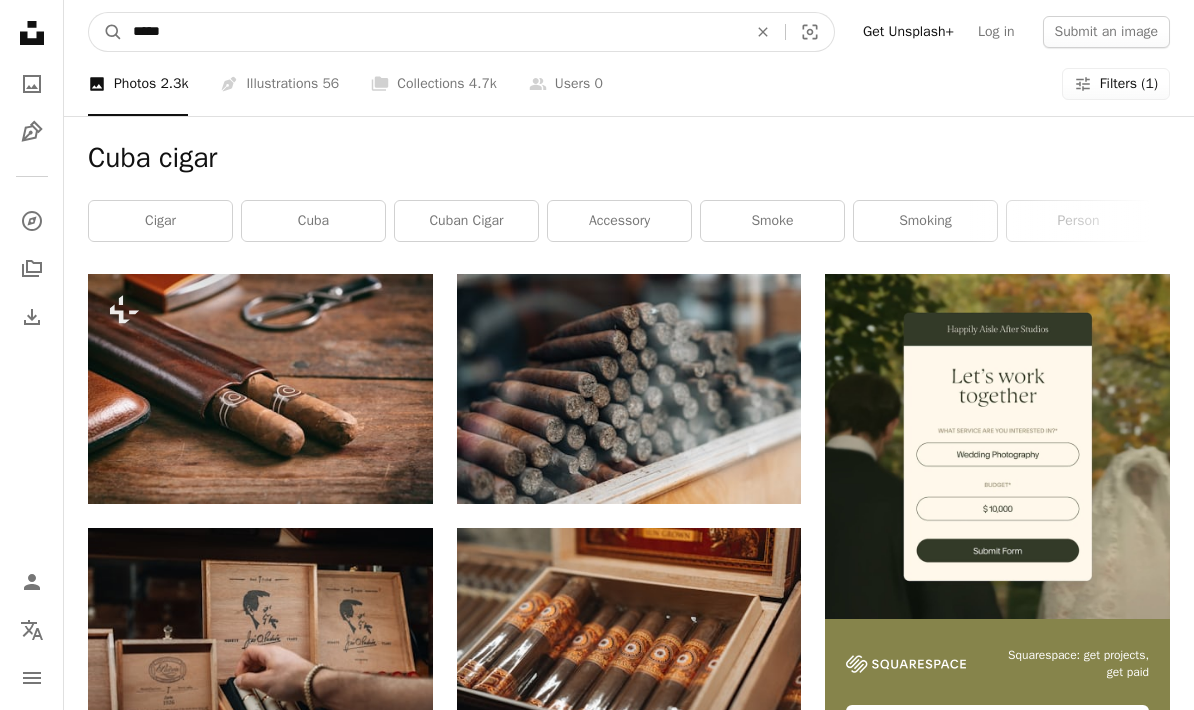 click on "A magnifying glass" at bounding box center (106, 32) 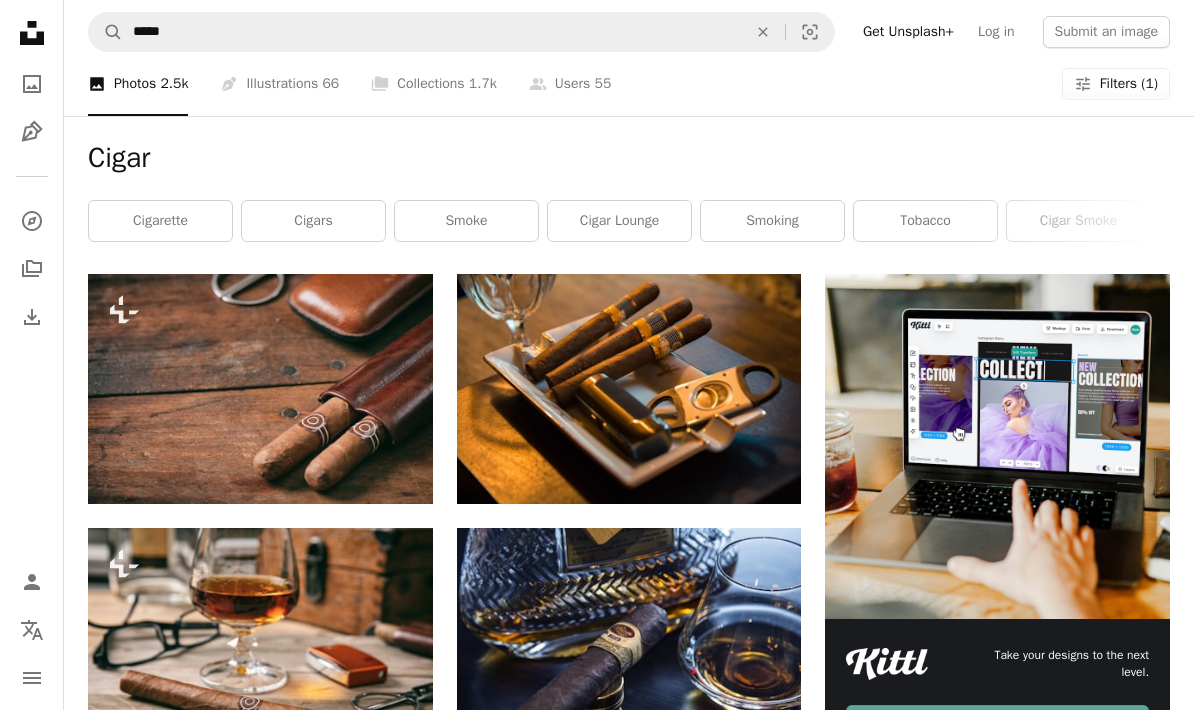 click at bounding box center [629, 389] 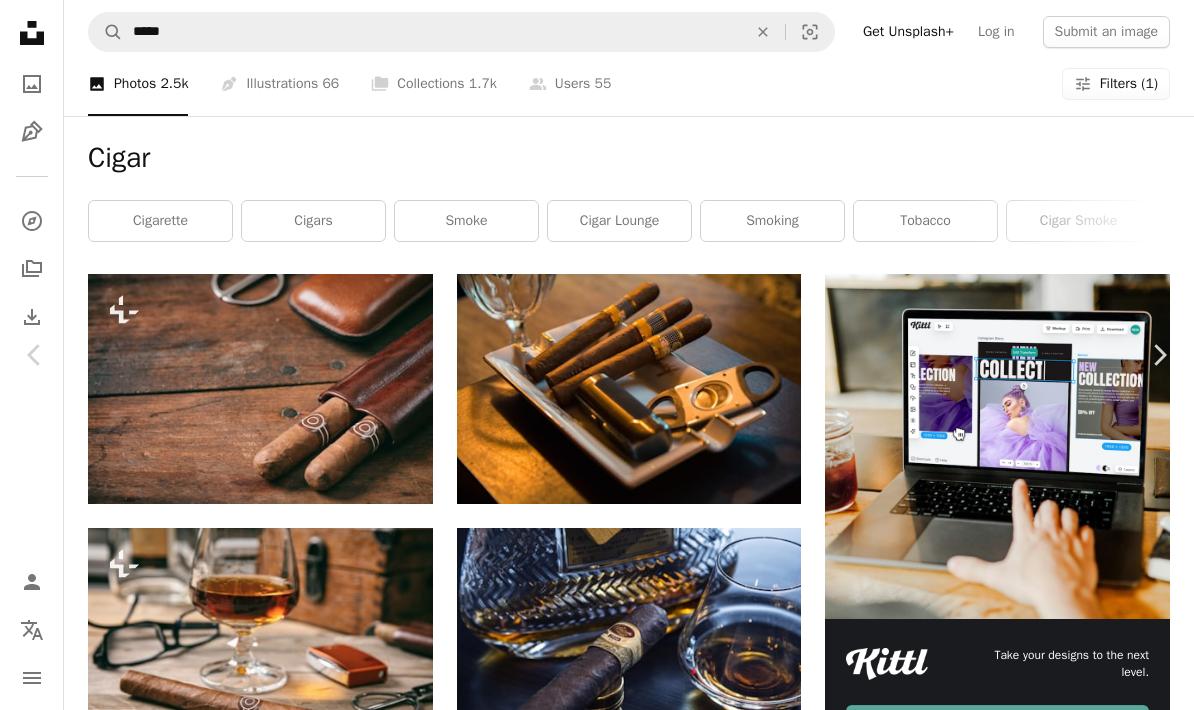 click on "An X shape Chevron left Chevron right Yohan Cho yohoney A heart A plus sign Edit image   Plus sign for Unsplash+ Download free Chevron down Zoom in Views [NUMBER] Downloads [NUMBER] Featured in Photos A forward-right arrow Share Info icon Info More Actions Calendar outlined Published on  [MONTH] [DAY], [YEAR] Camera Canon, EOS 70D Safety Free to use under the  Unsplash License man wild cigar Browse premium related images on iStock  |  Save 20% with code UNSPLASH20 View more on iStock  ↗ Related images A heart A plus sign Considerate Agency Available for hire A checkmark inside of a circle Arrow pointing down Plus sign for Unsplash+ A heart A plus sign Getty Images For  Unsplash+ A lock   Download A heart A plus sign Dickson Kwok Arrow pointing down A heart A plus sign Yohan Cho Arrow pointing down A heart A plus sign Considerate Agency Available for hire A checkmark inside of a circle Arrow pointing down A heart A plus sign Ronald Vargas Arrow pointing down A heart A plus sign christian erra Arrow pointing down A heart A plus sign" at bounding box center (597, 3688) 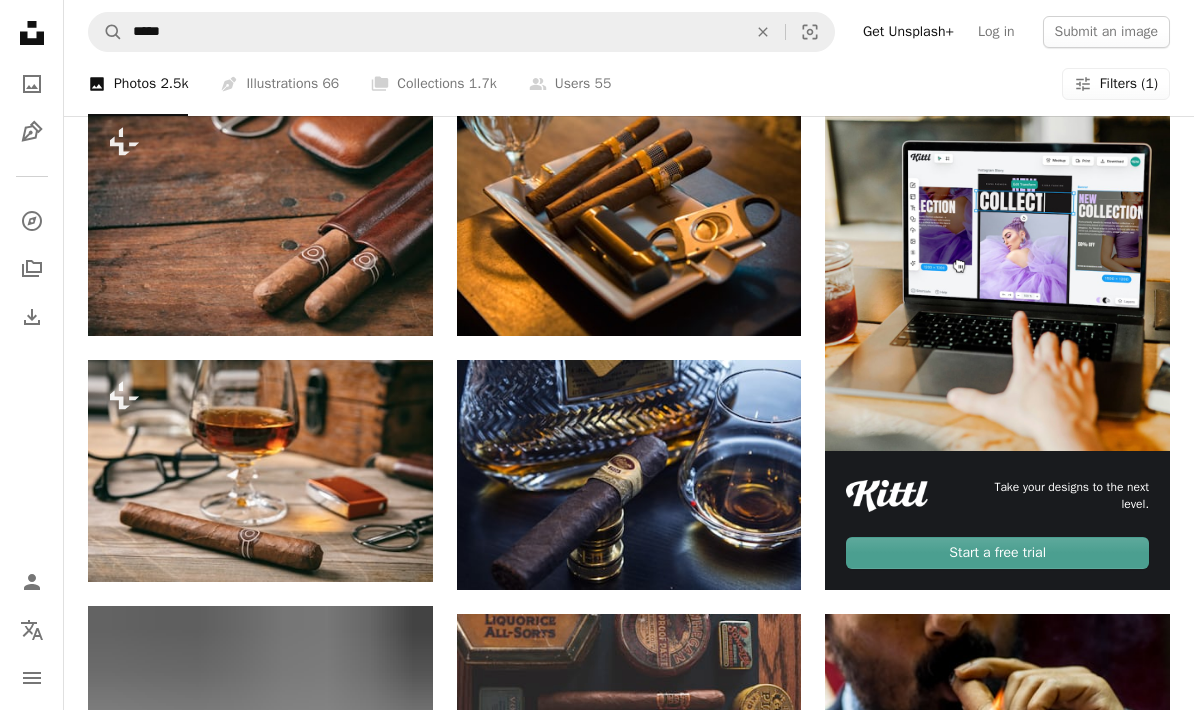 scroll, scrollTop: 168, scrollLeft: 0, axis: vertical 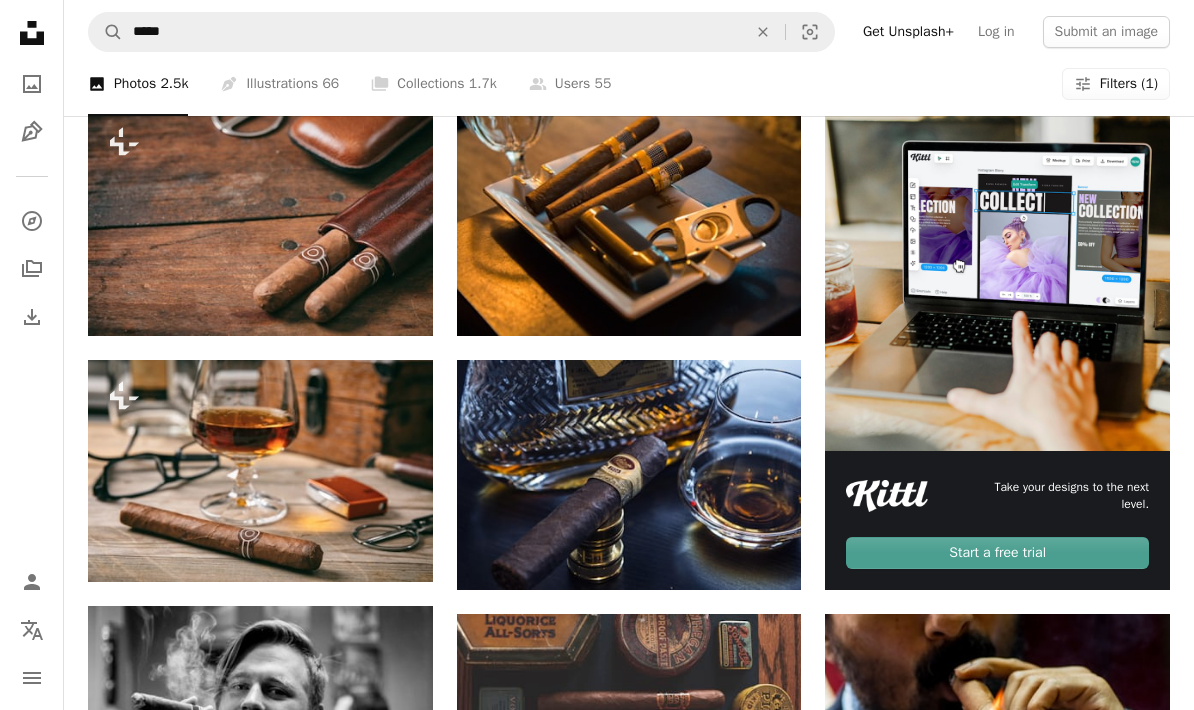 click at bounding box center (629, 475) 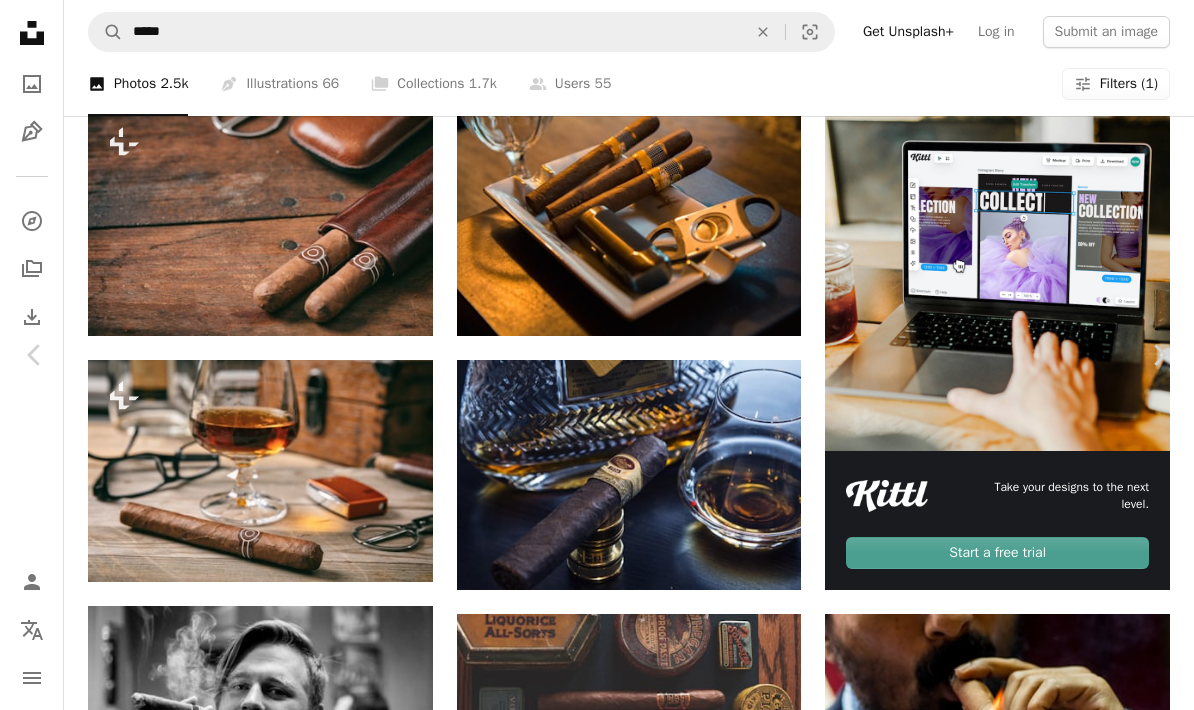 scroll, scrollTop: 248, scrollLeft: 0, axis: vertical 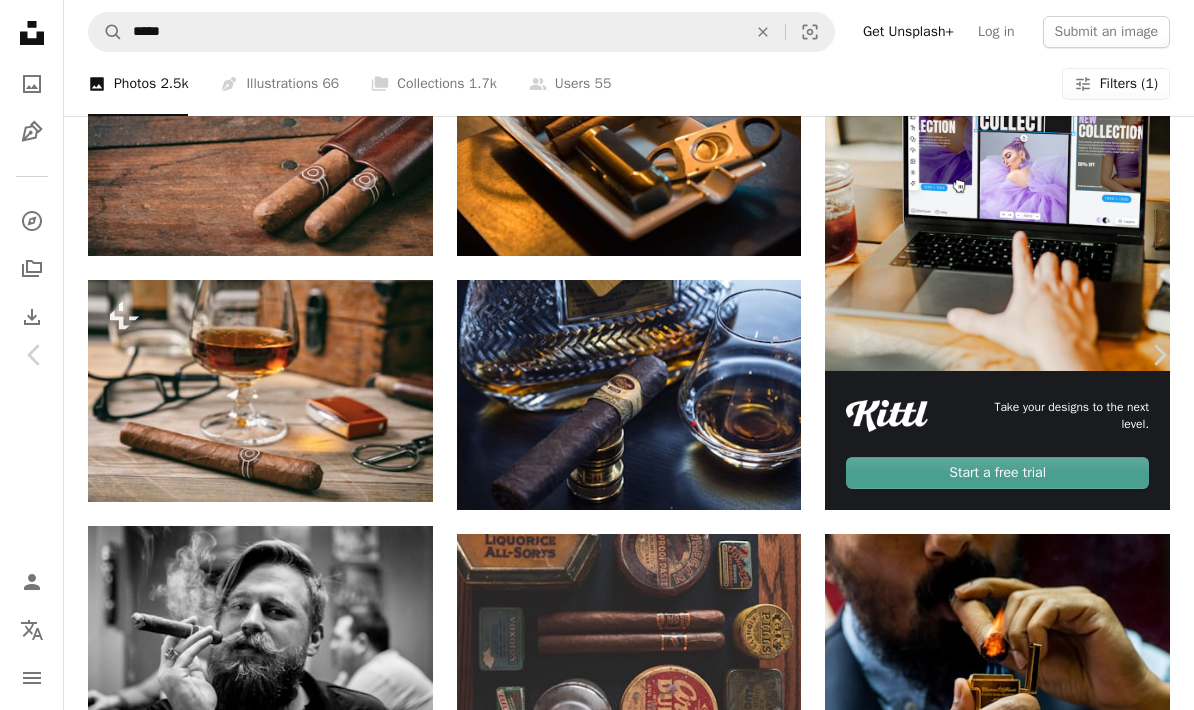 click on "An X shape Chevron left Chevron right Considerate Agency Available for hire A checkmark inside of a circle A heart A plus sign Edit image   Plus sign for Unsplash+ Download free Chevron down Zoom in Views [NUMBER] Downloads [NUMBER] A forward-right arrow Share Info icon Info More Actions padron cigar and ron zacapa rum Calendar outlined Published on  [MONTH] [DAY], [YEAR] Safety Free to use under the  Unsplash License smoking tobacco rum cigars creative photography scotch whisky scotch wine glass drink alcohol bottle wine glass beverage Creative Commons images Browse premium related images on iStock  |  Save 20% with code UNSPLASH20 View more on iStock  ↗ Related images A heart A plus sign Ronald Vargas Arrow pointing down A heart A plus sign Yohan Cho Arrow pointing down A heart A plus sign Considerate Agency Available for hire A checkmark inside of a circle Arrow pointing down A heart A plus sign SJ 📸 Arrow pointing down A heart A plus sign Chris Yang Arrow pointing down A heart A plus sign Francisco Galarza" at bounding box center (597, 3440) 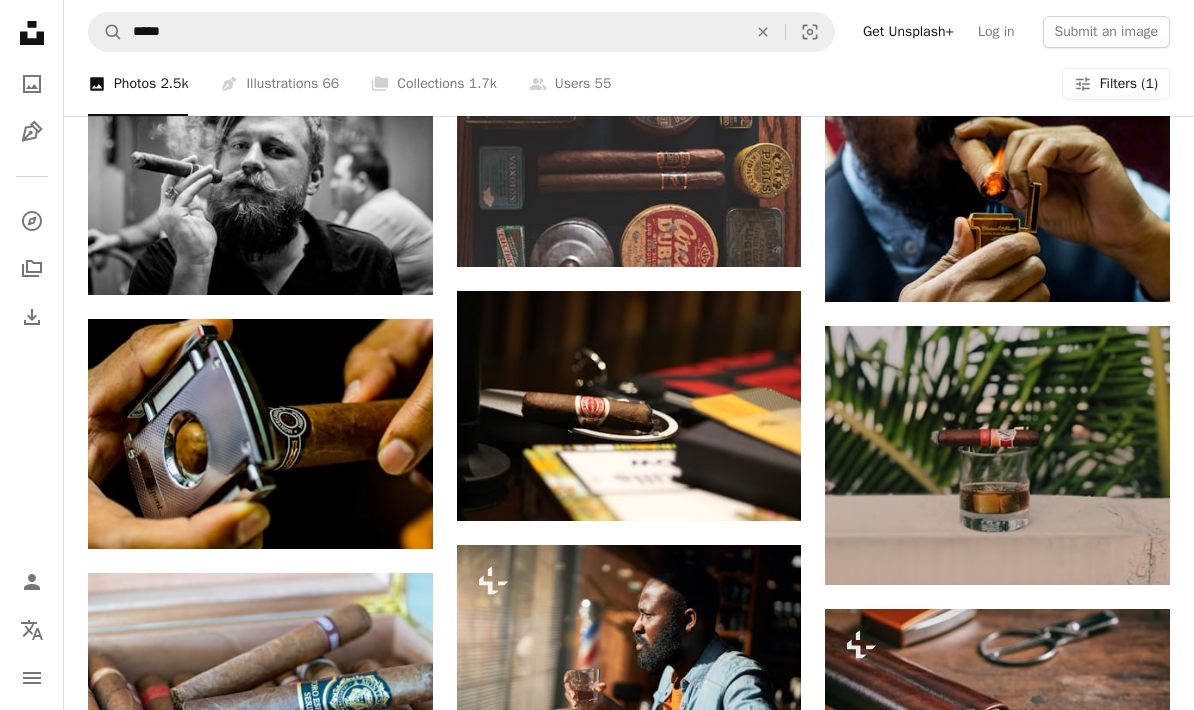 scroll, scrollTop: 711, scrollLeft: 0, axis: vertical 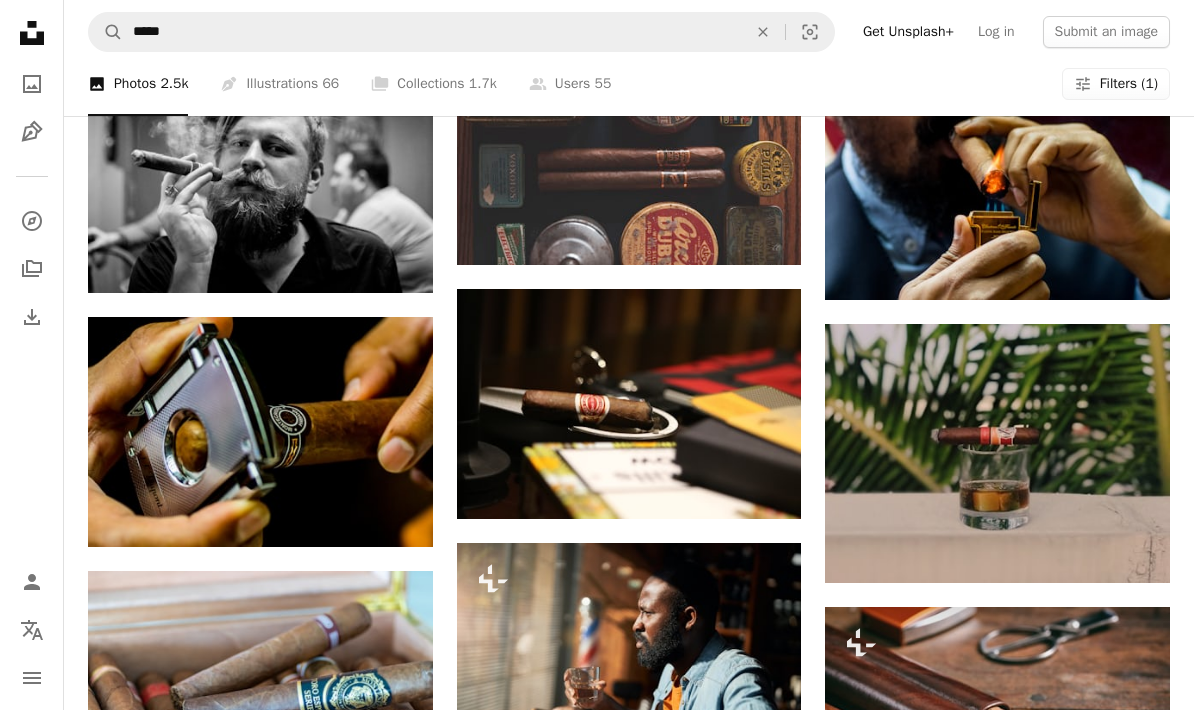 click at bounding box center [997, 453] 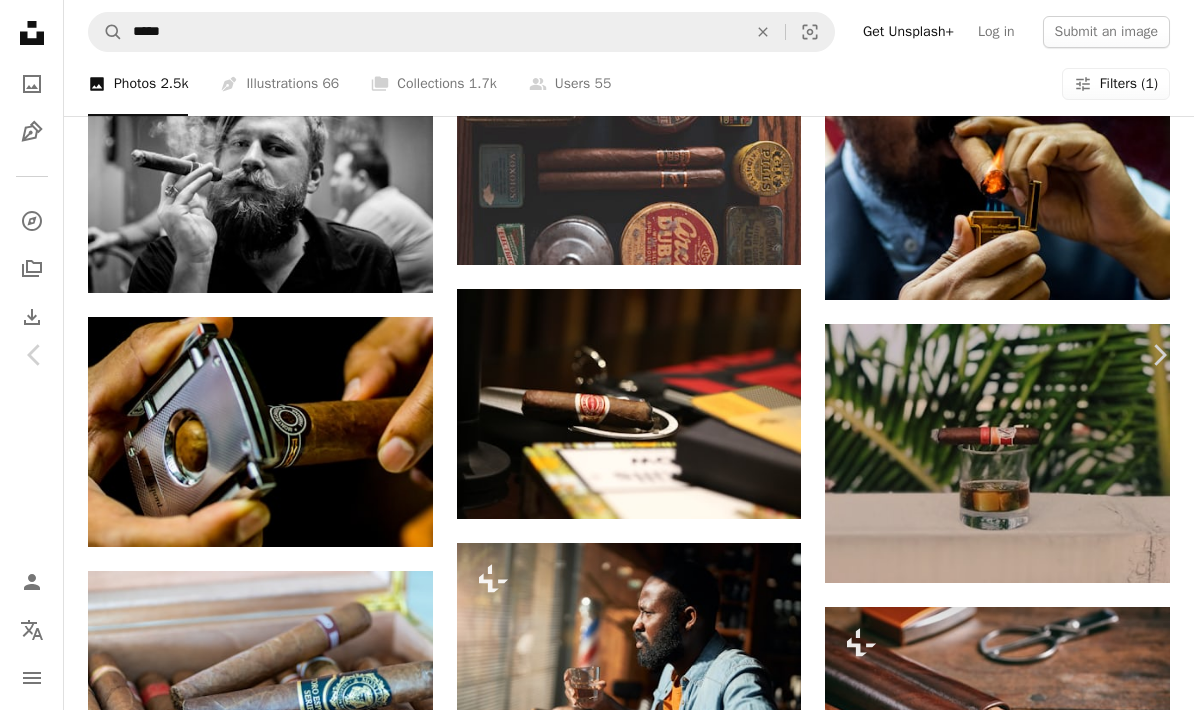 scroll, scrollTop: 791, scrollLeft: 0, axis: vertical 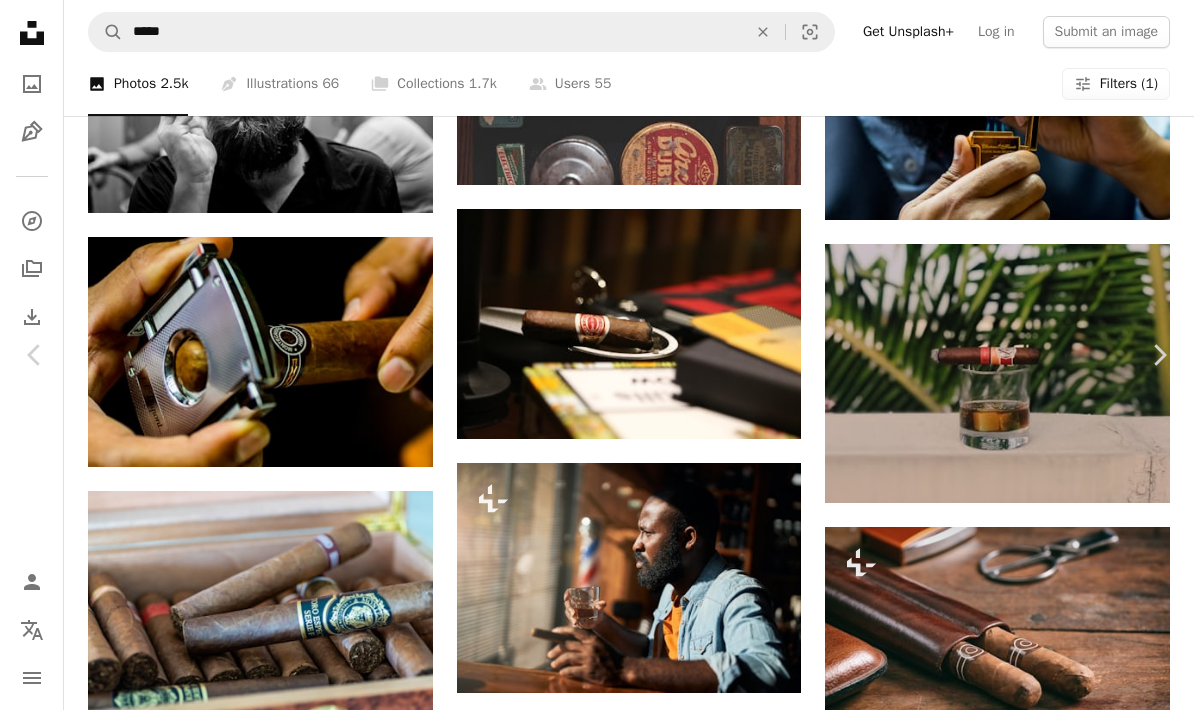 click on "An X shape Chevron left Chevron right Matthias Jordan iammatthias A heart A plus sign Edit image   Plus sign for Unsplash+ Download free Chevron down Zoom in Views [NUMBER] Downloads [NUMBER] Featured in Photos A forward-right arrow Share Info icon Info More Actions Woodford Reserve Distiller’s Select Rye + Avo Uvezian Fogato Calendar outlined Published on  [MONTH] [DAY], [YEAR] Camera Apple, iPhone 7 Plus Safety Free to use under the  Unsplash License sunset los angeles glass drink relax palm tree whiskey cigar bourbon los angeles sunset cigar and whiskey fogata beer alcohol bottle cuba beverage beer bottle pot Free pictures Browse premium related images on iStock  |  Save 20% with code UNSPLASH20 View more on iStock  ↗ Related images A heart A plus sign Nathan Dumlao Available for hire A checkmark inside of a circle Arrow pointing down A heart A plus sign Chandra Oh Available for hire A checkmark inside of a circle Arrow pointing down Plus sign for Unsplash+ A heart A plus sign Joshua Earle For  Unsplash+" at bounding box center (597, 2897) 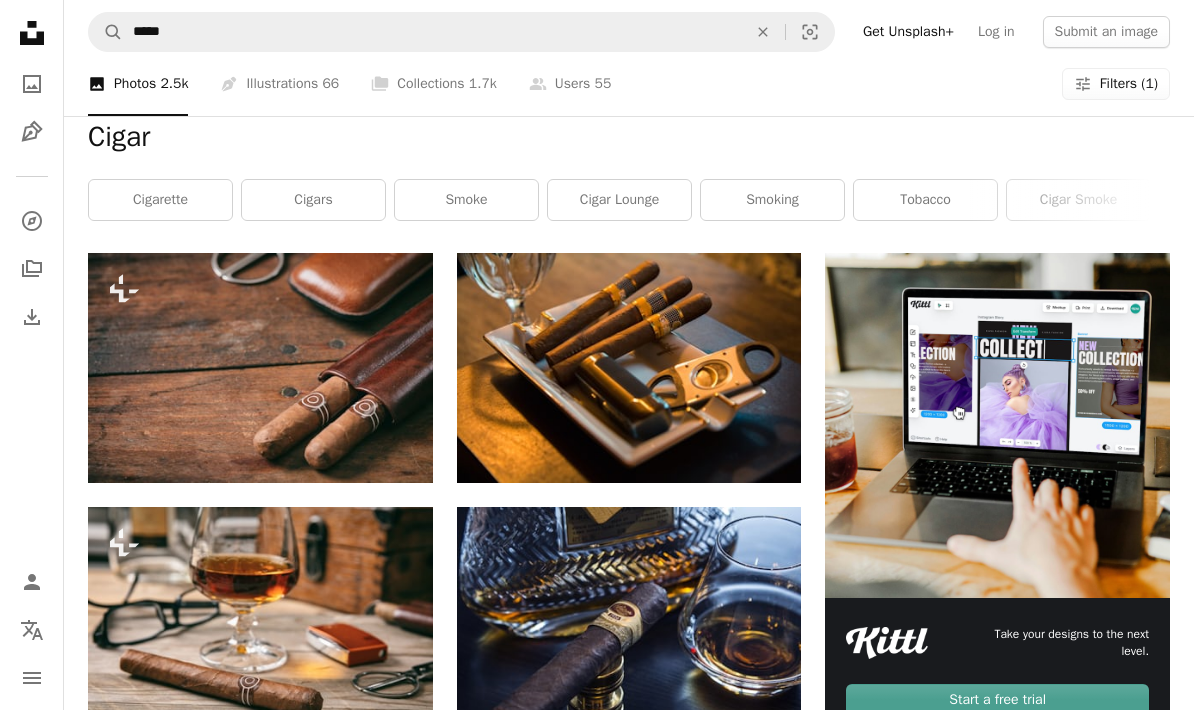 scroll, scrollTop: 0, scrollLeft: 0, axis: both 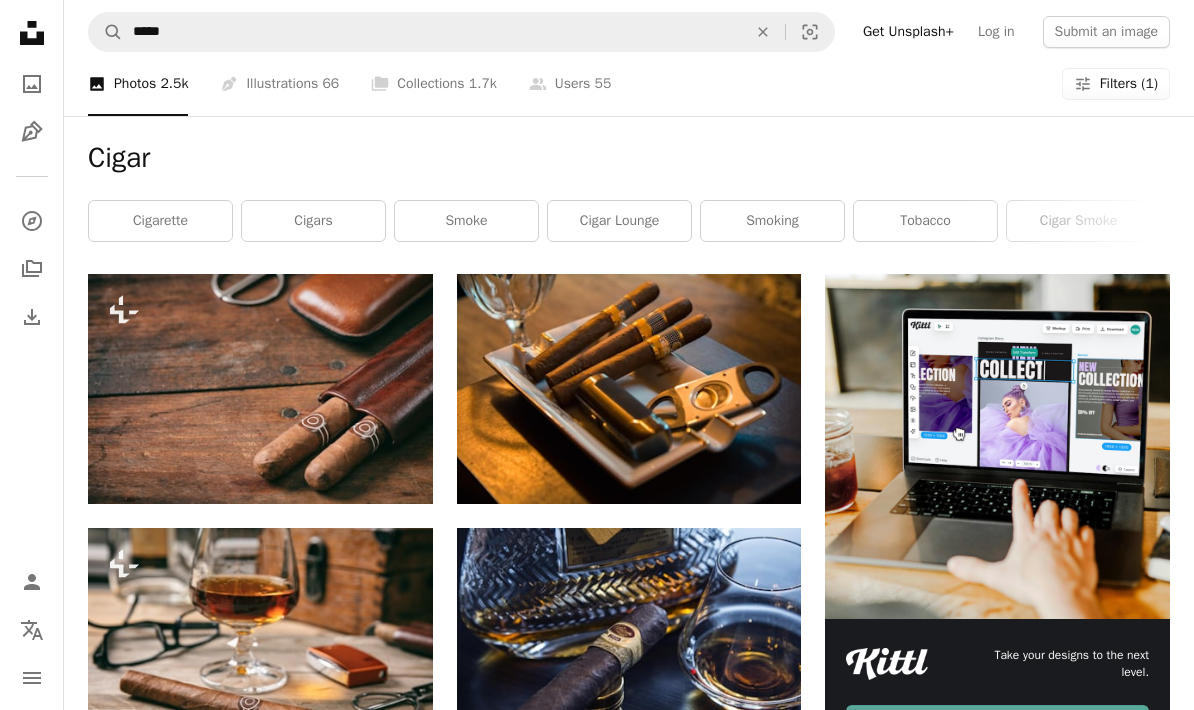 click on "An X shape" at bounding box center [763, 32] 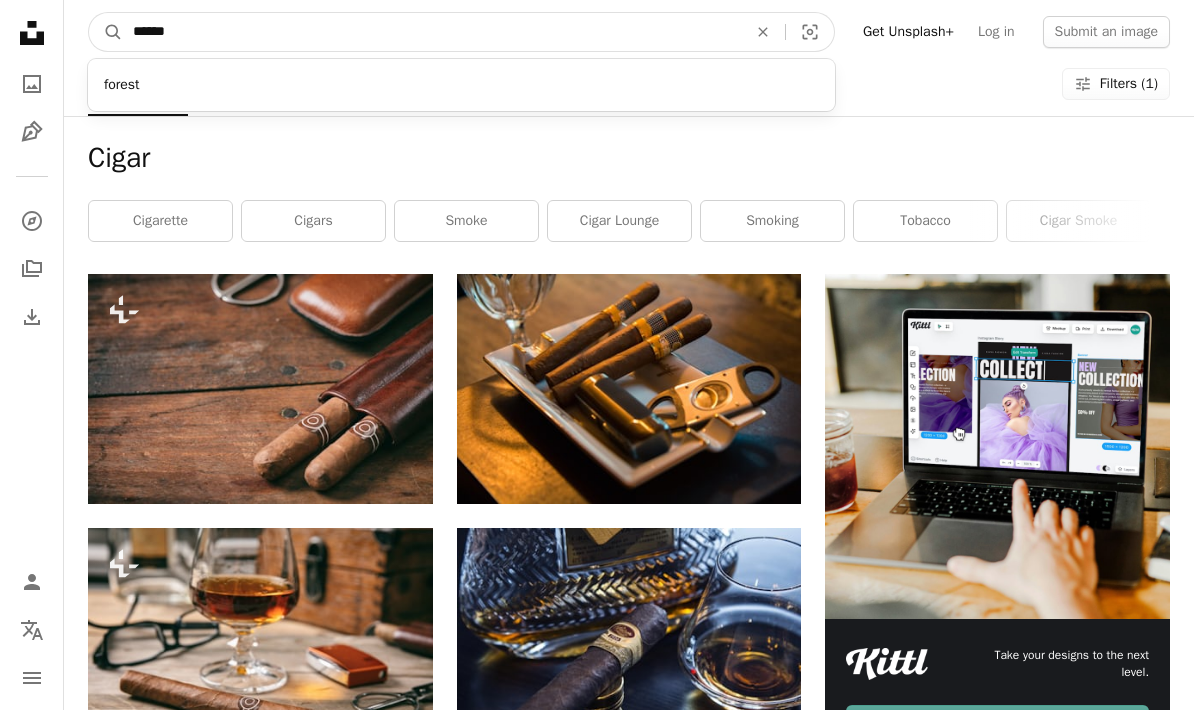 type on "******" 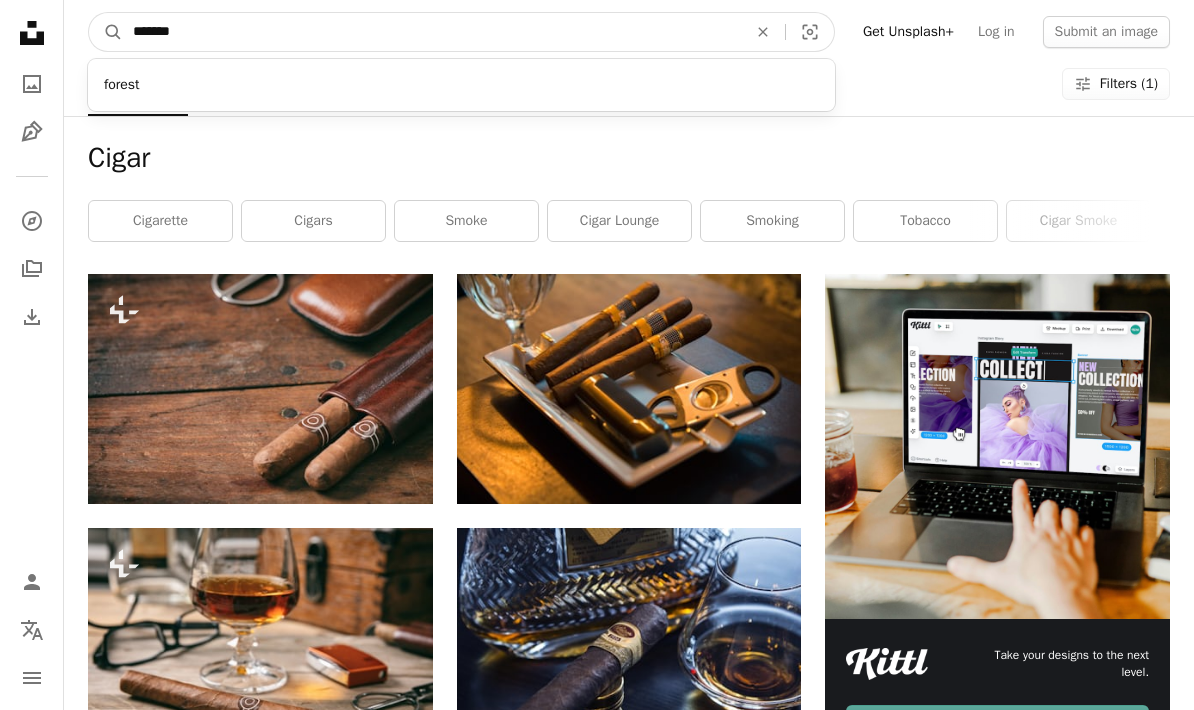 click on "A magnifying glass" at bounding box center [106, 32] 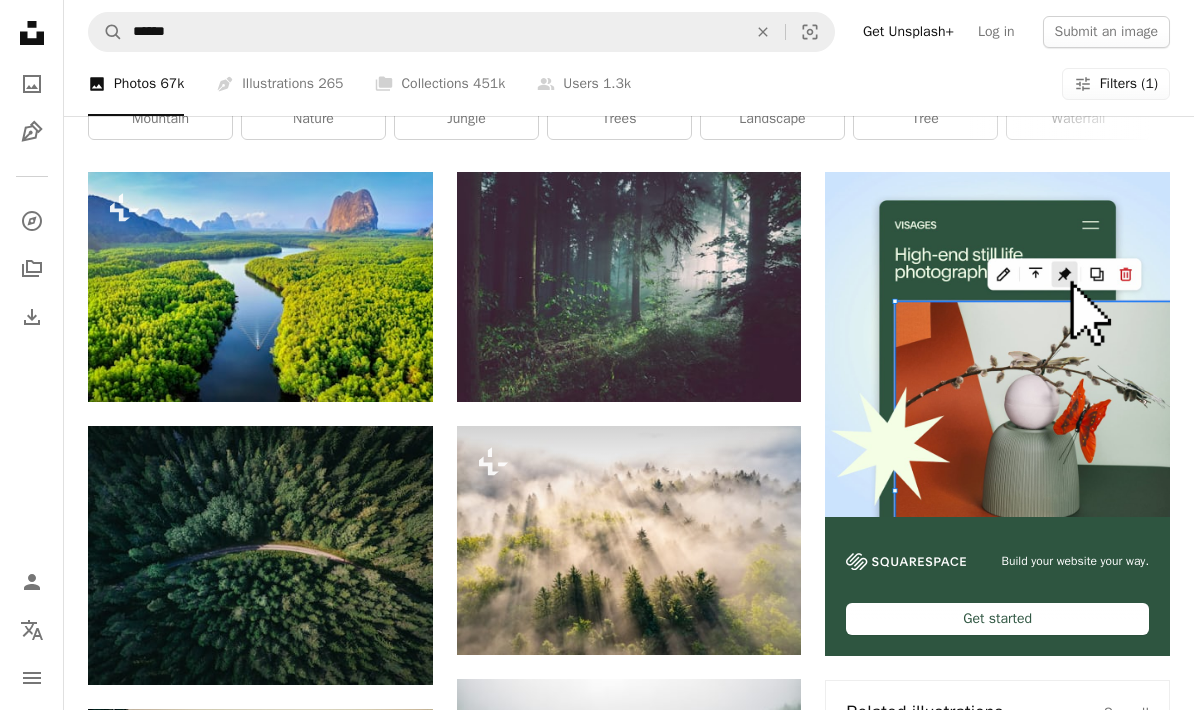 scroll, scrollTop: 0, scrollLeft: 0, axis: both 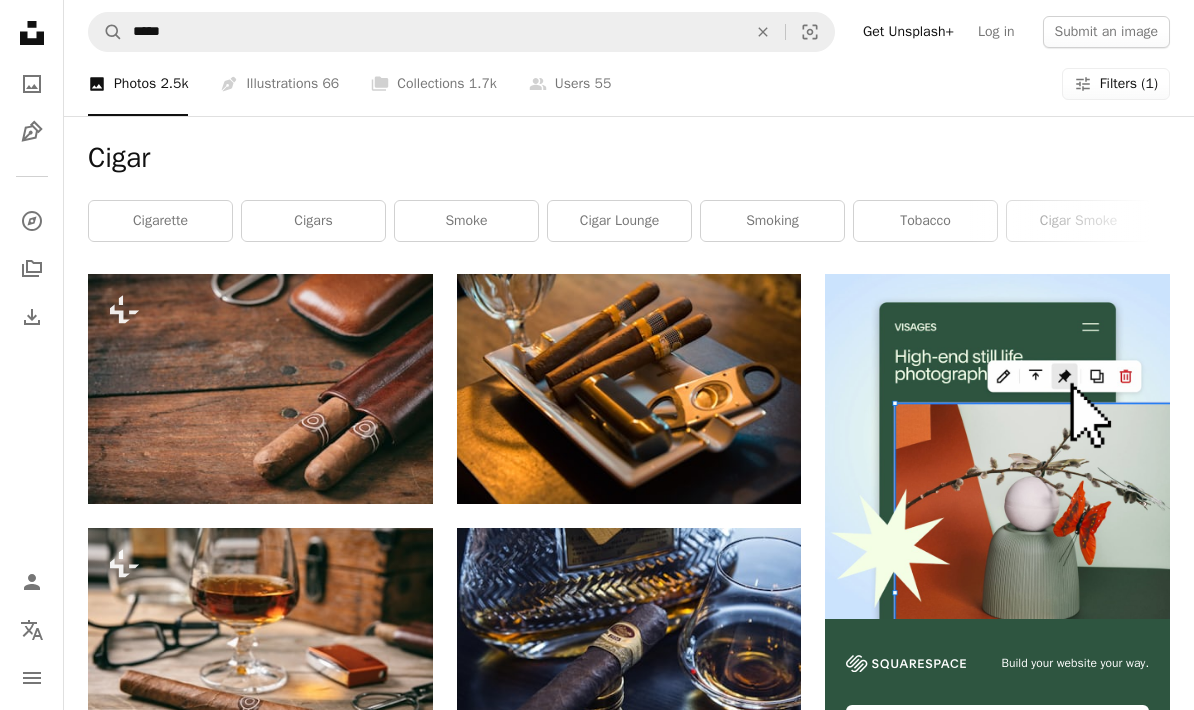 click on "An X shape" at bounding box center (763, 32) 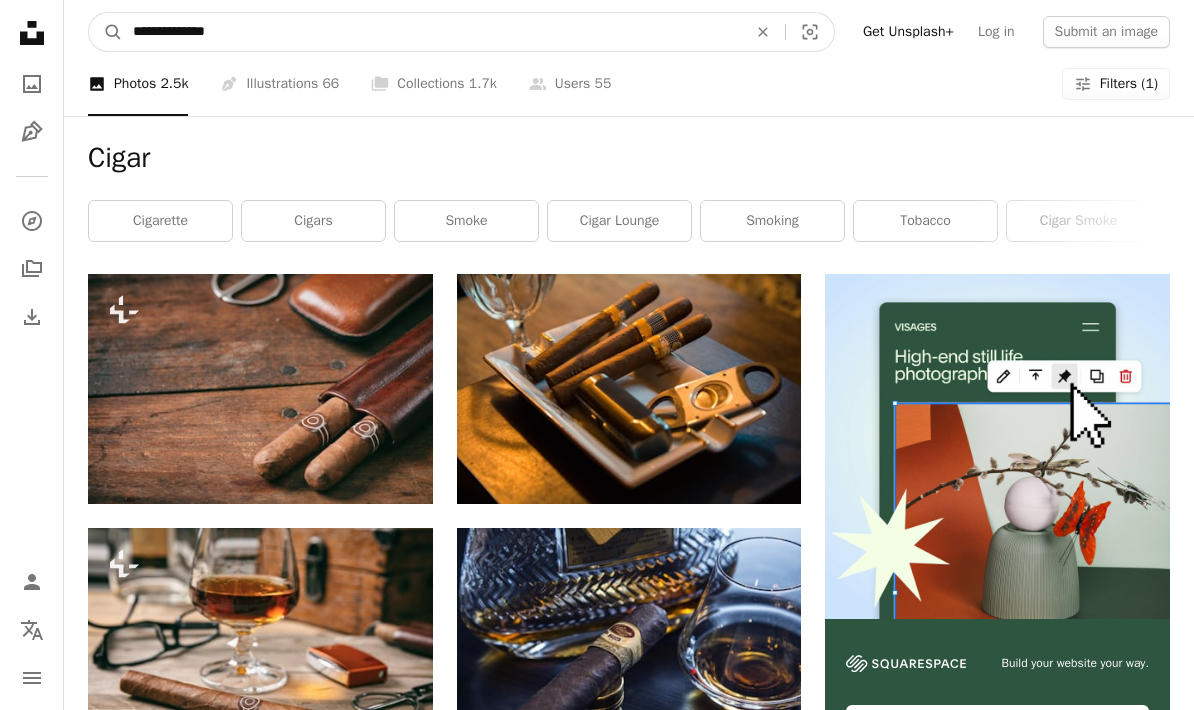 type on "**********" 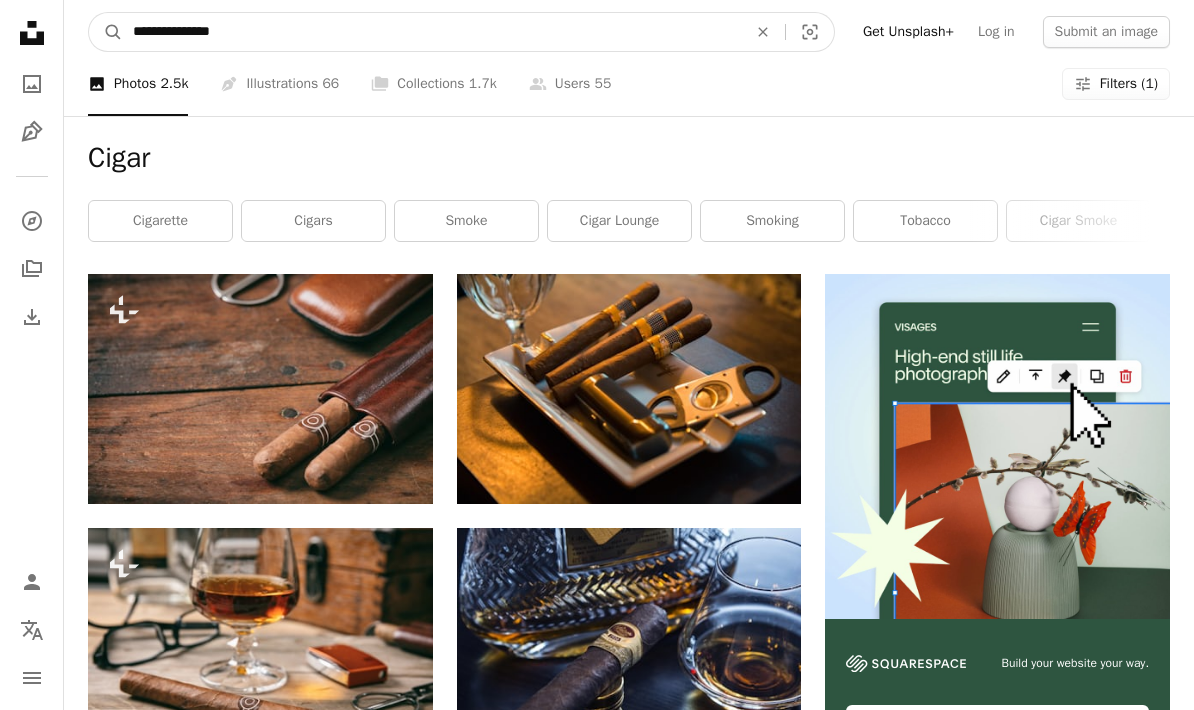 click on "A magnifying glass" at bounding box center (106, 32) 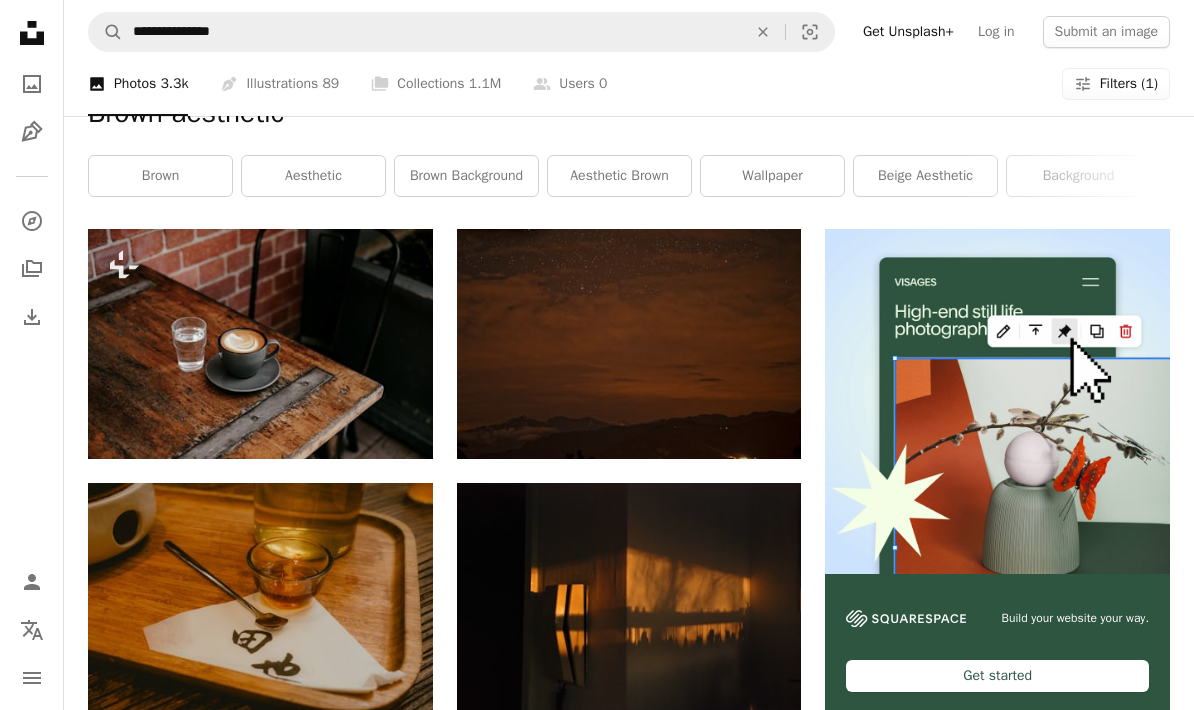 scroll, scrollTop: 0, scrollLeft: 0, axis: both 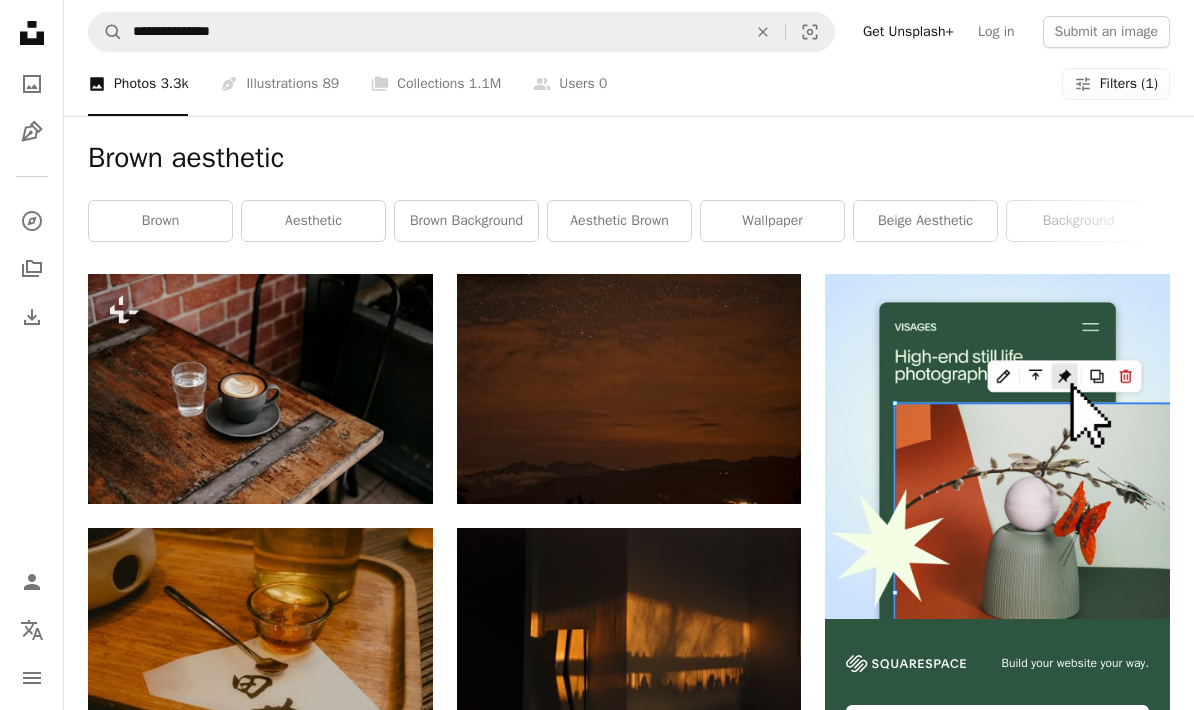 click on "An X shape" 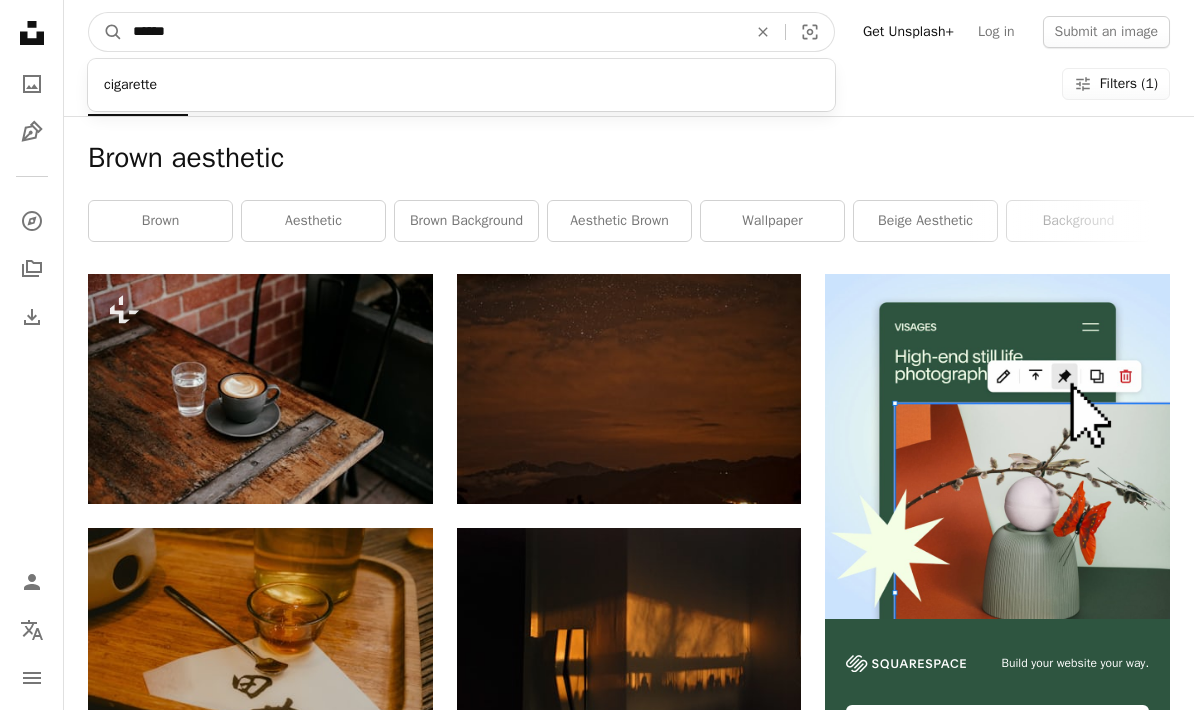 type on "*****" 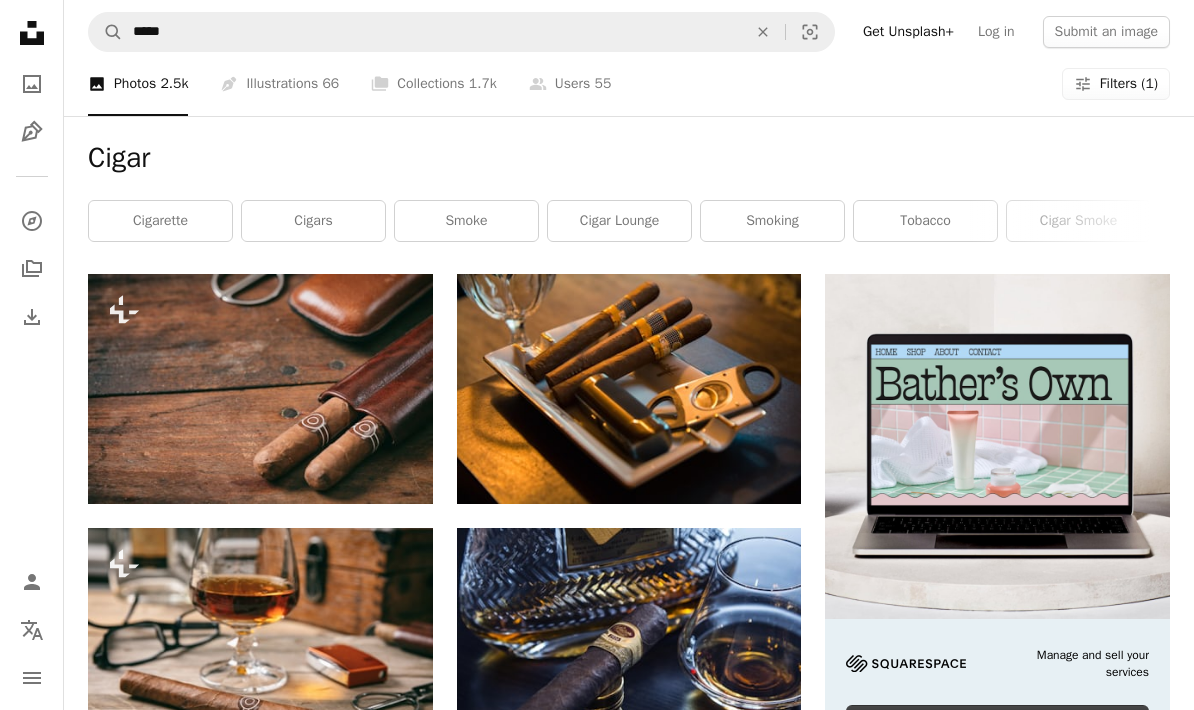 click at bounding box center [629, 389] 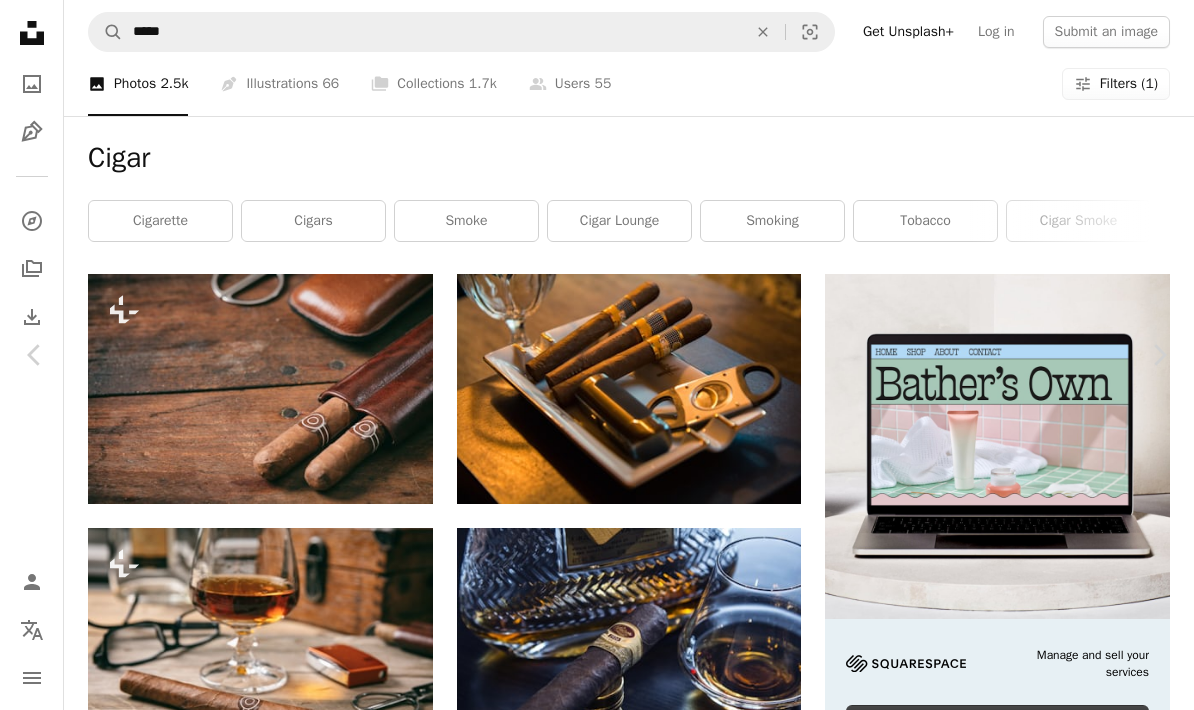 click on "An X shape Chevron left Chevron right Yohan Cho yohoney A heart A plus sign Edit image   Plus sign for Unsplash+ Download free Chevron down Zoom in Views [NUMBER] Downloads [NUMBER] Featured in Photos A forward-right arrow Share Info icon Info More Actions Calendar outlined Published on  [MONTH] [DAY], [YEAR] Camera Canon, EOS 70D Safety Free to use under the  Unsplash License man wild cigar Browse premium related images on iStock  |  Save 20% with code UNSPLASH20 View more on iStock  ↗ Related images A heart A plus sign Considerate Agency Available for hire A checkmark inside of a circle Arrow pointing down Plus sign for Unsplash+ A heart A plus sign Getty Images For  Unsplash+ A lock   Download A heart A plus sign Dickson Kwok Arrow pointing down A heart A plus sign Yohan Cho Arrow pointing down A heart A plus sign Considerate Agency Available for hire A checkmark inside of a circle Arrow pointing down A heart A plus sign Ronald Vargas Arrow pointing down A heart A plus sign christian erra Arrow pointing down A heart A plus sign" at bounding box center [597, 3688] 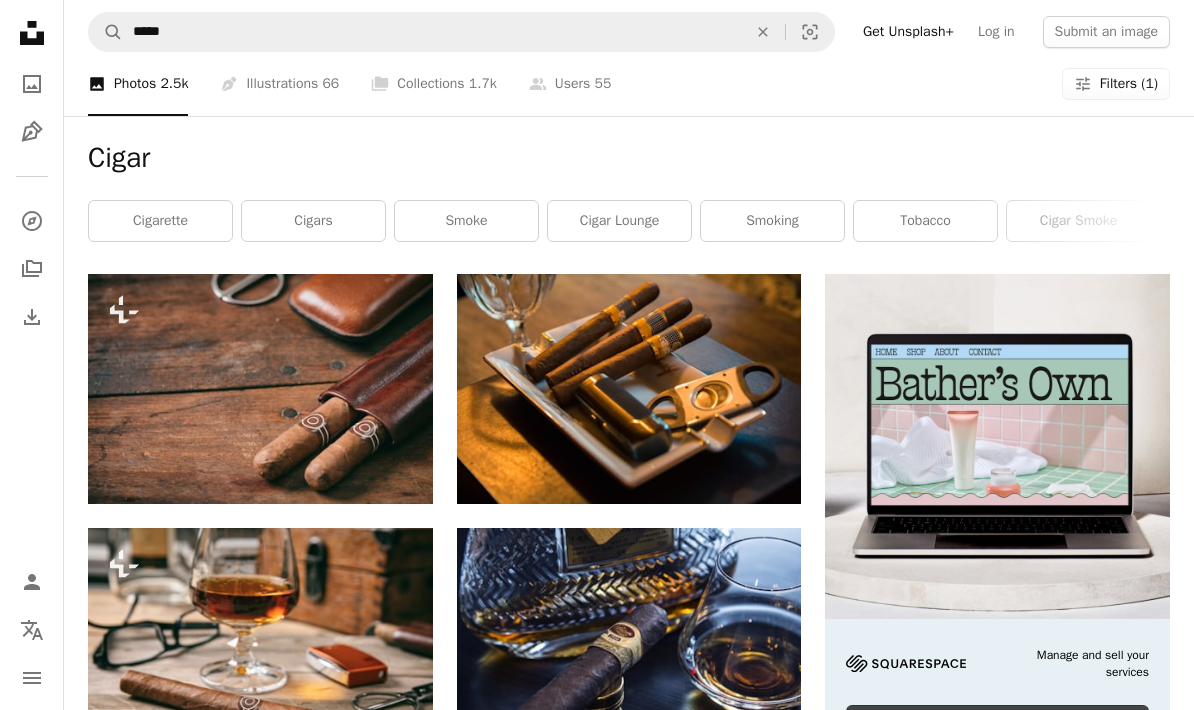 click on "An X shape" 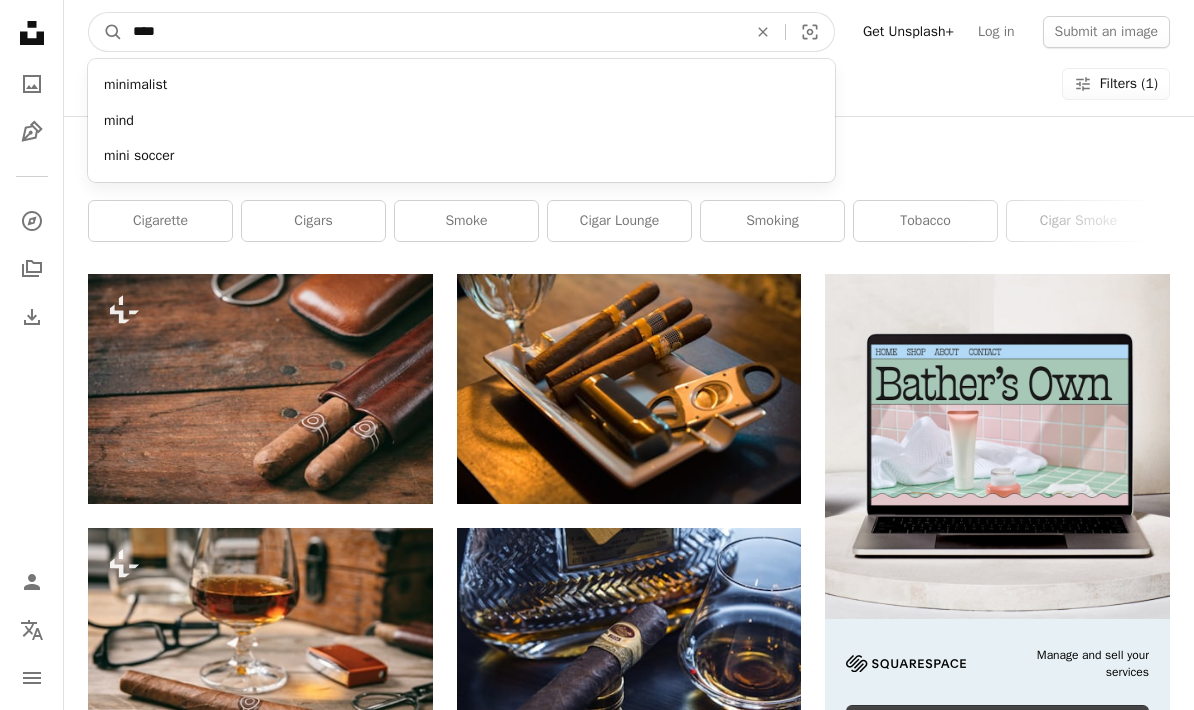 type on "*****" 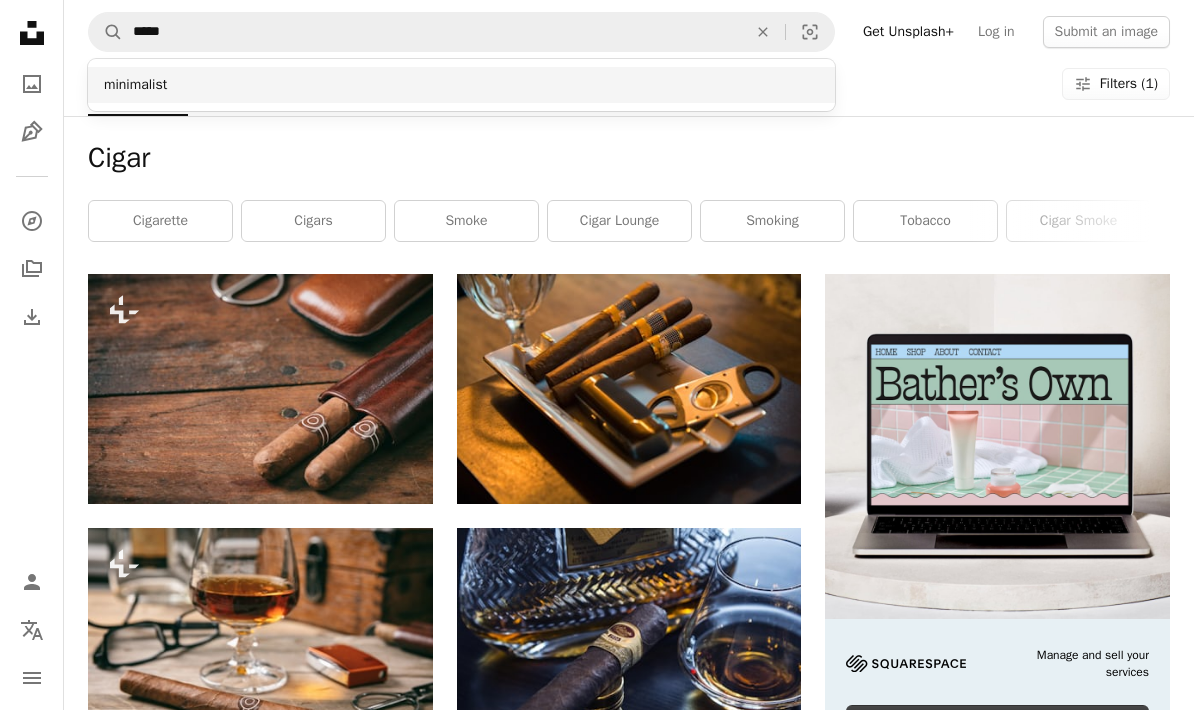 click on "minimalist" at bounding box center [461, 85] 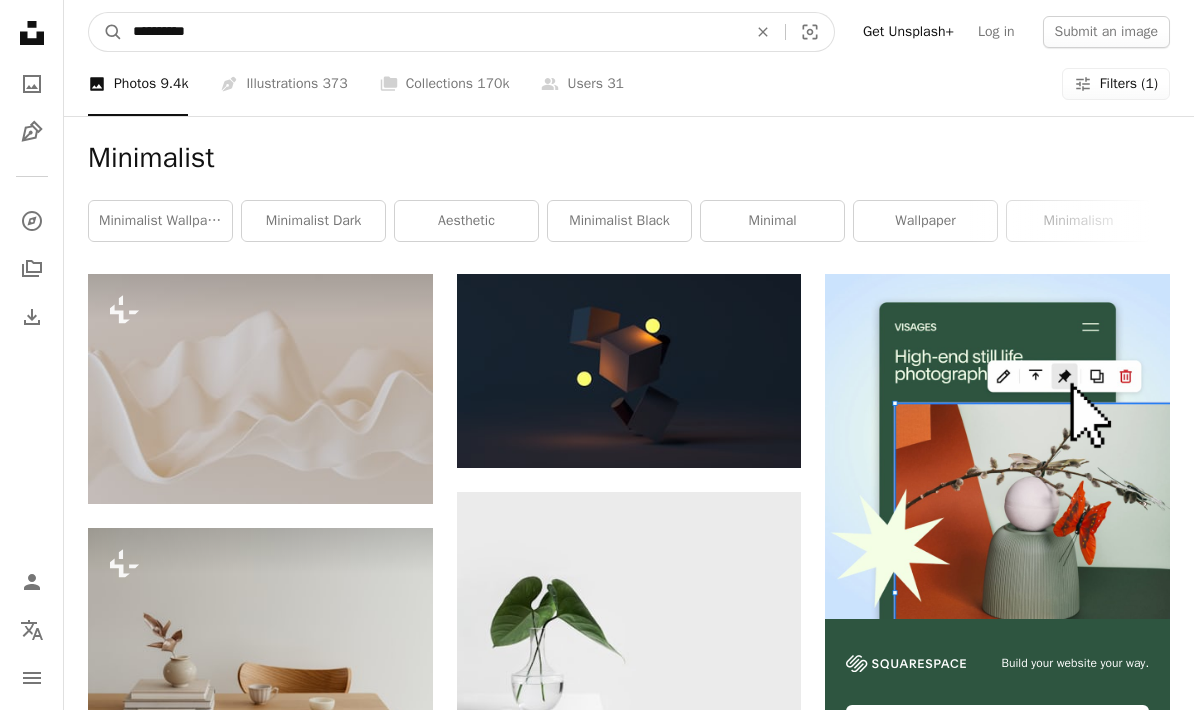 click on "**********" at bounding box center (432, 32) 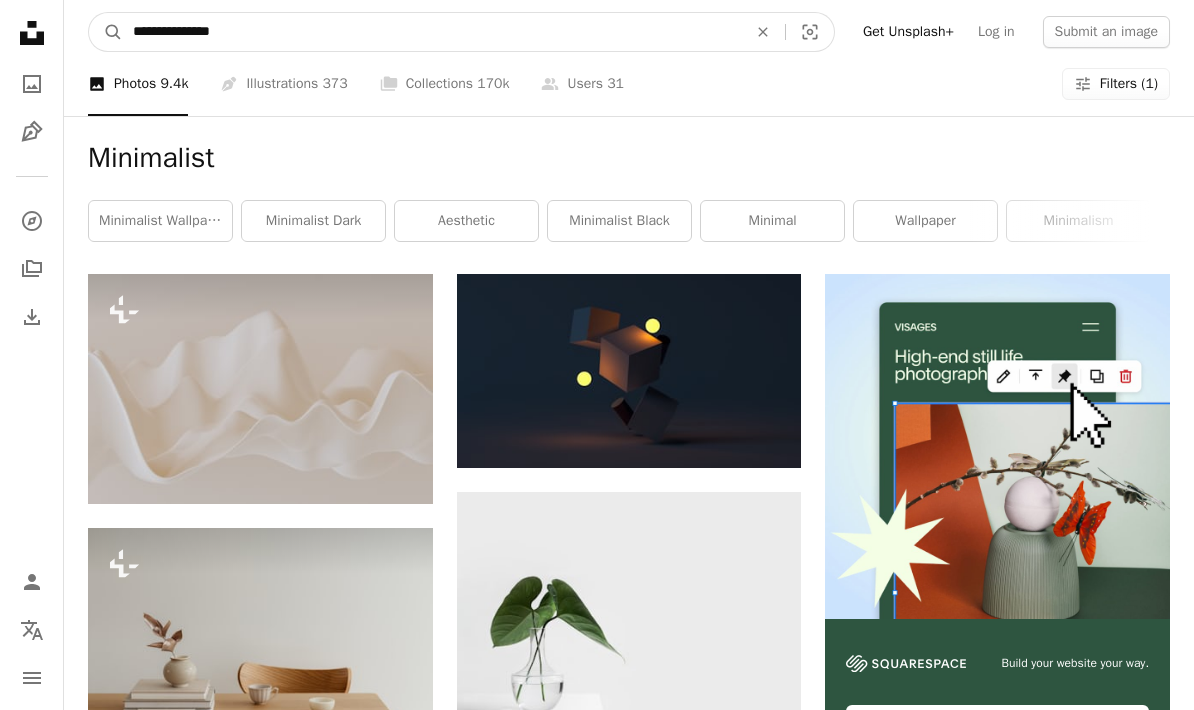 type on "**********" 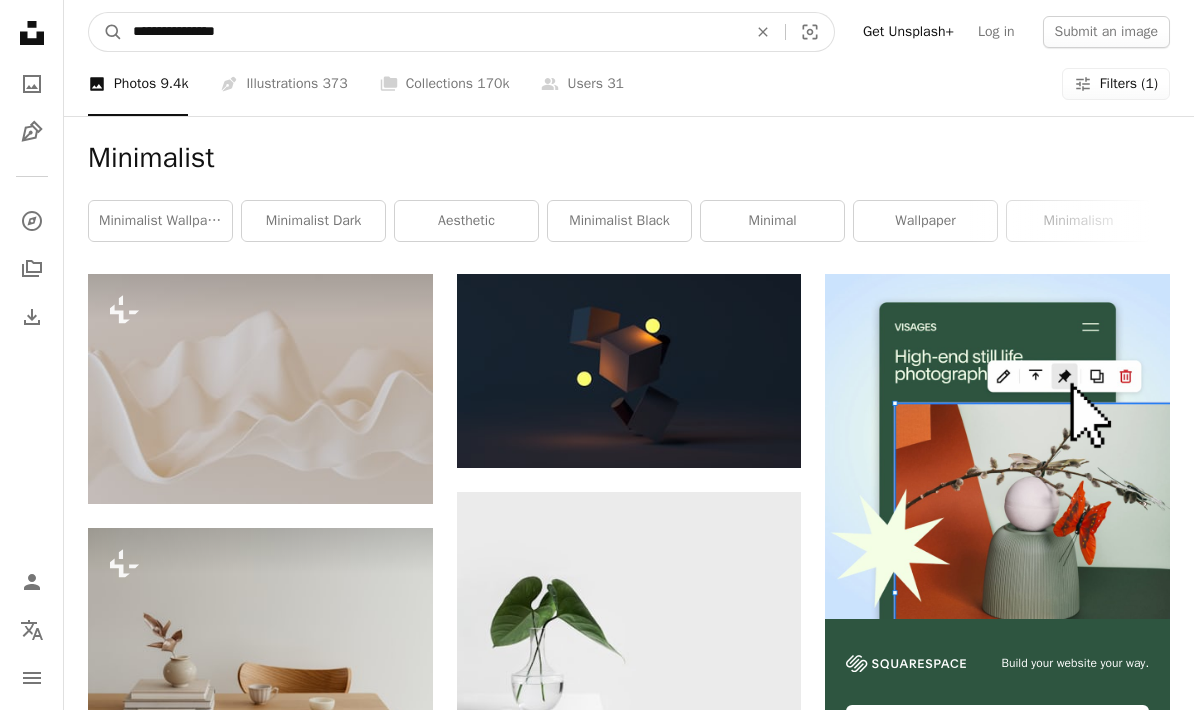 click on "A magnifying glass" at bounding box center (106, 32) 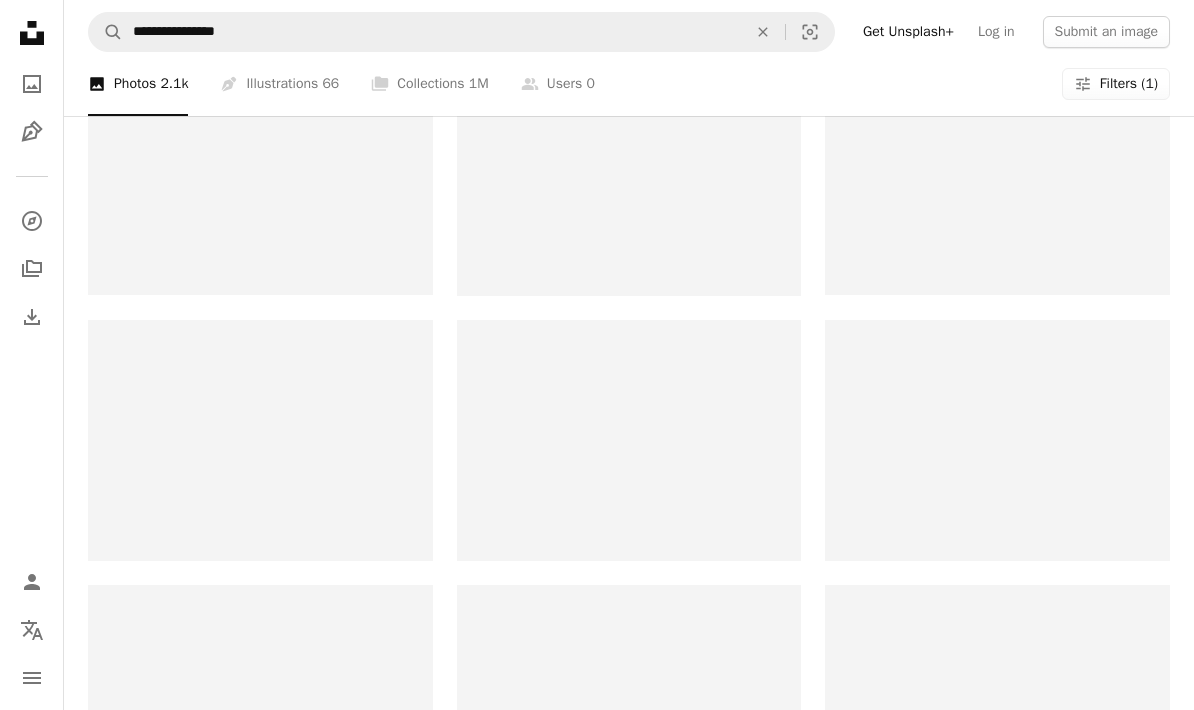 scroll, scrollTop: 0, scrollLeft: 0, axis: both 